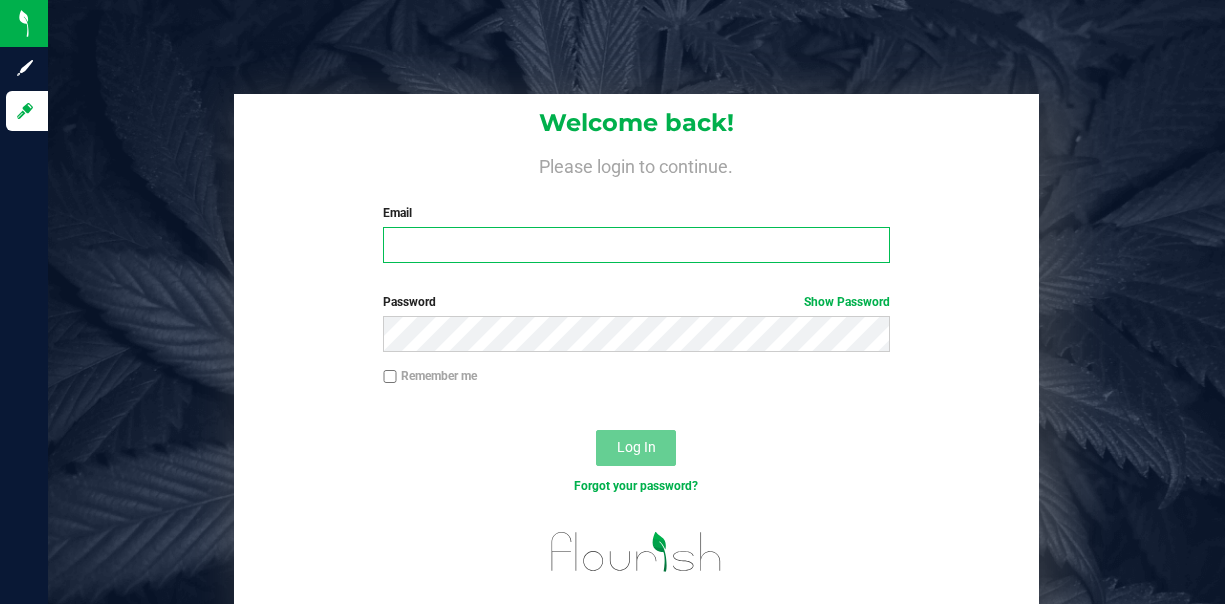 scroll, scrollTop: 0, scrollLeft: 0, axis: both 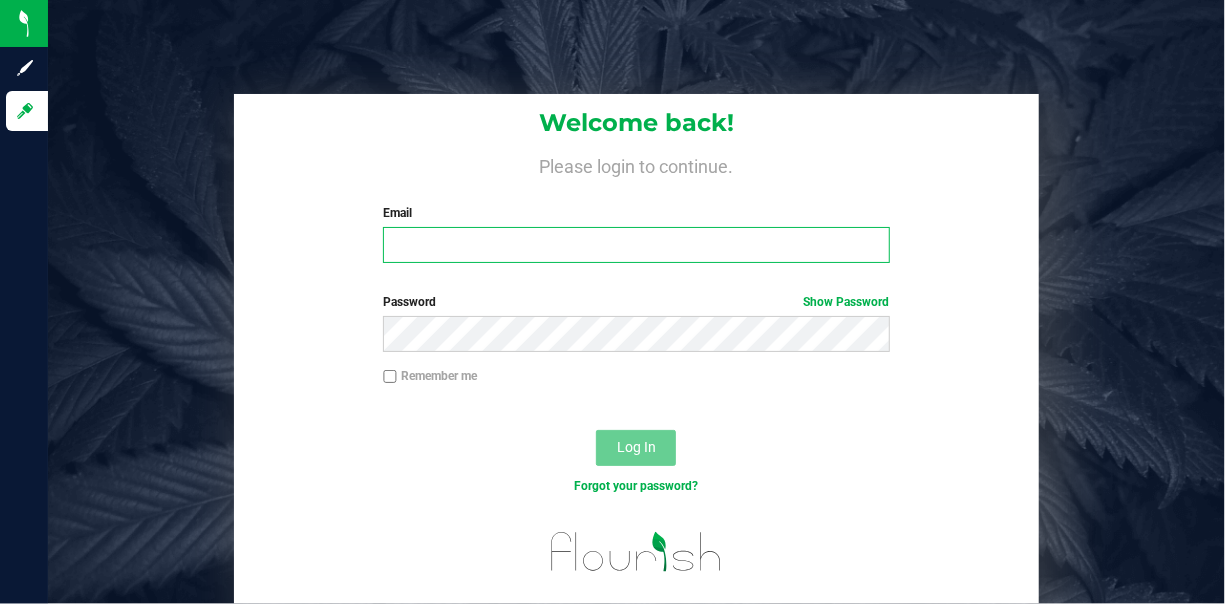 click on "Email" at bounding box center [636, 245] 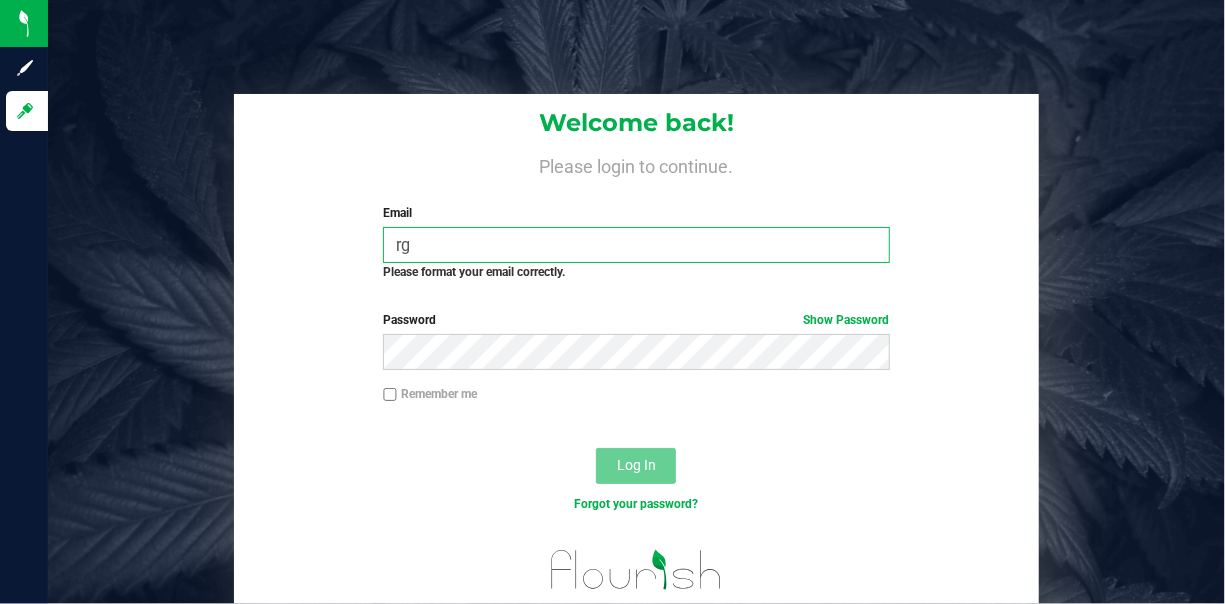 type on "r" 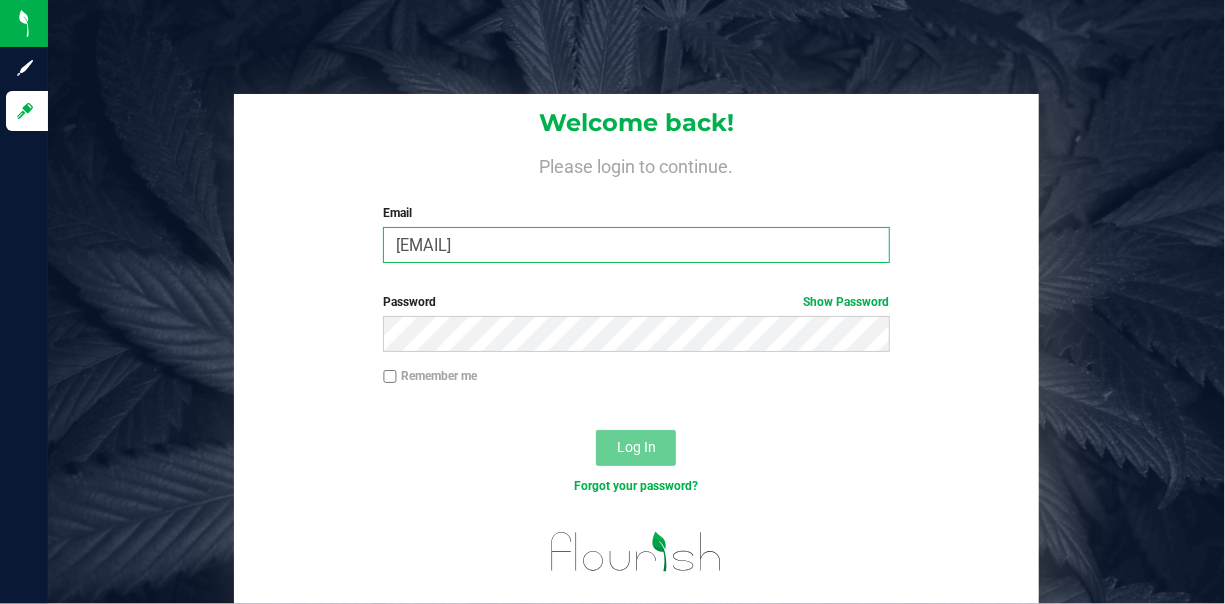 type on "[EMAIL]" 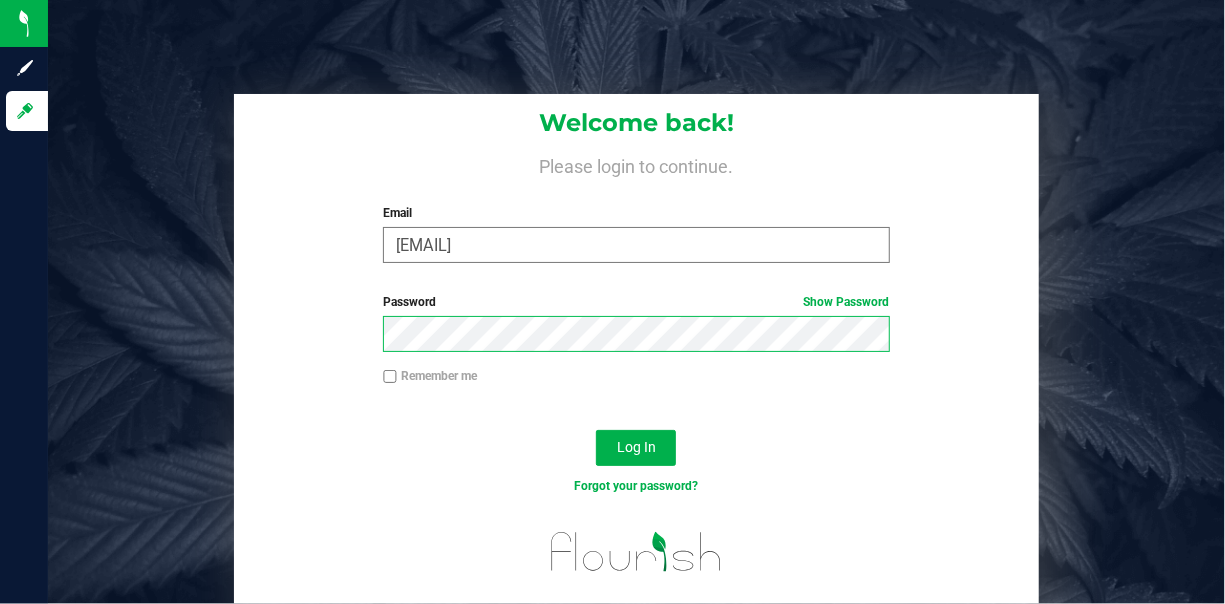 click on "Log In" at bounding box center [636, 448] 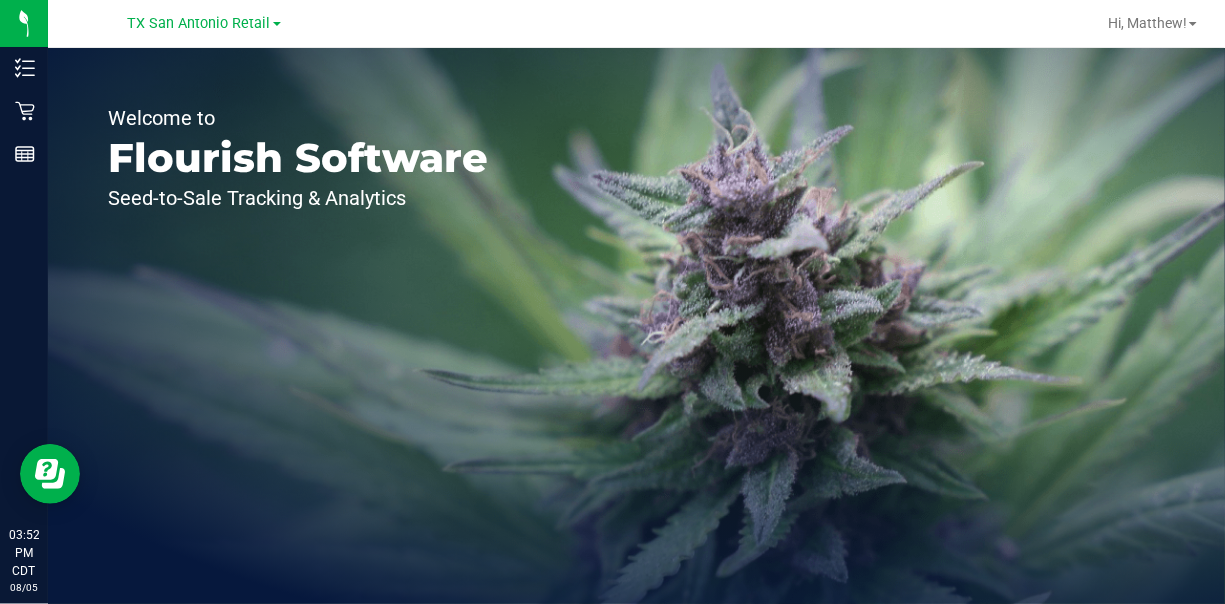 scroll, scrollTop: 0, scrollLeft: 0, axis: both 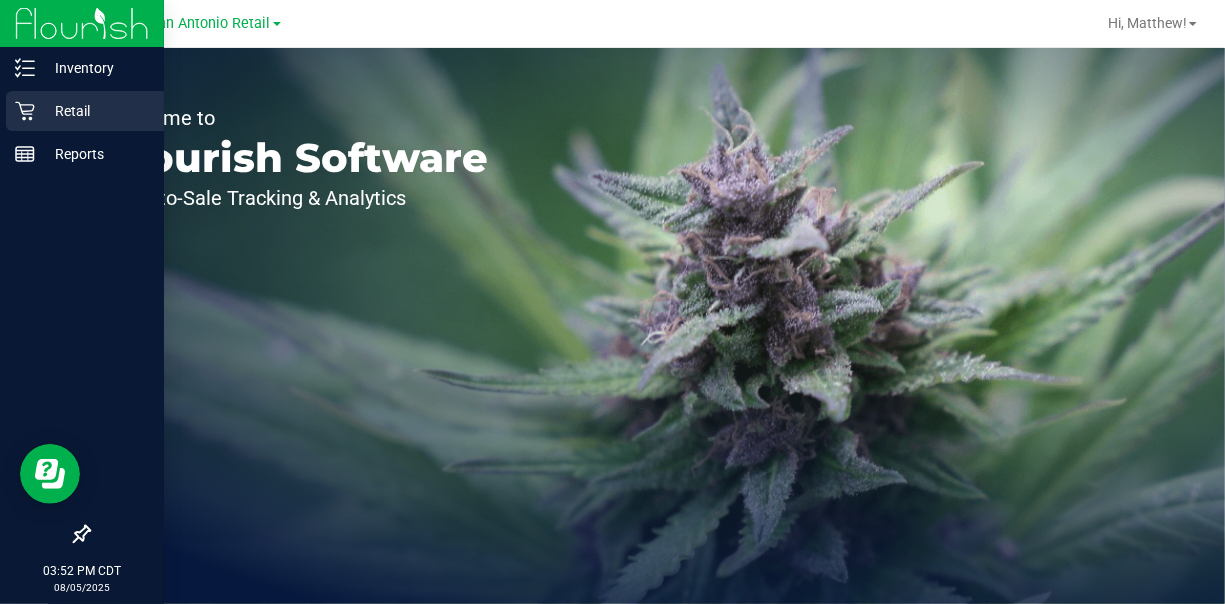 click 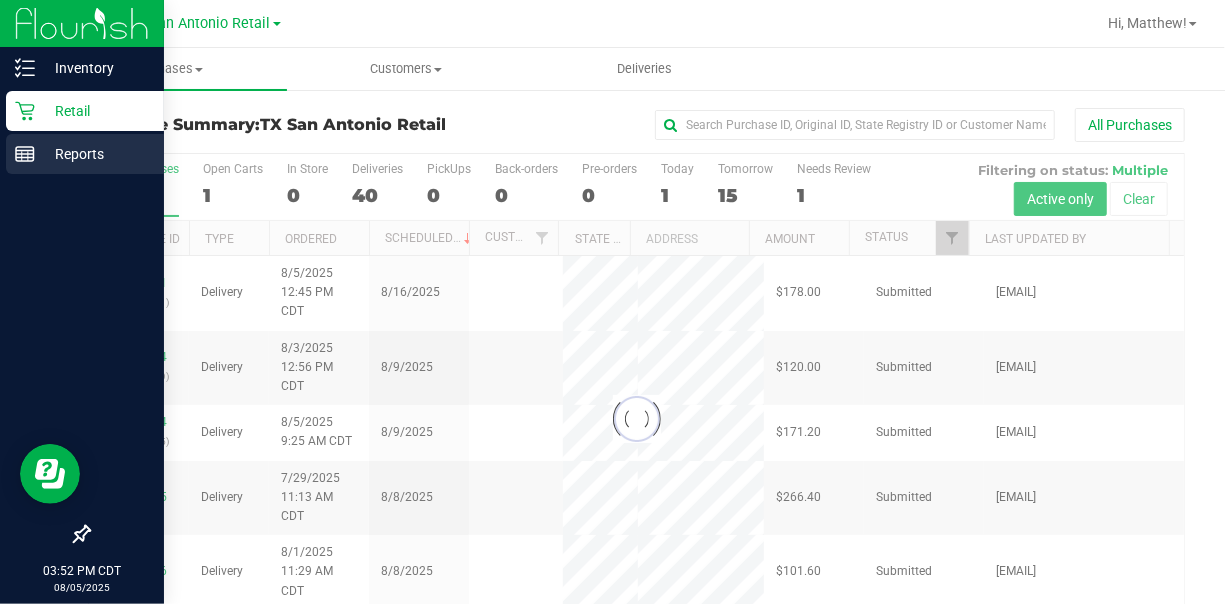 click on "Reports" at bounding box center (95, 154) 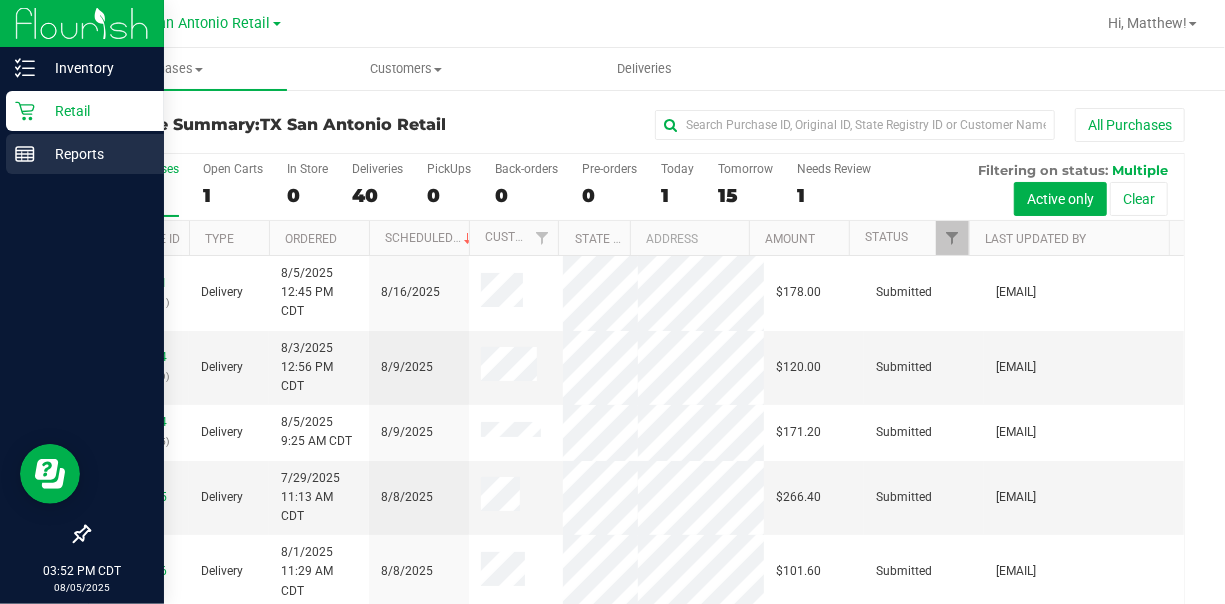 click 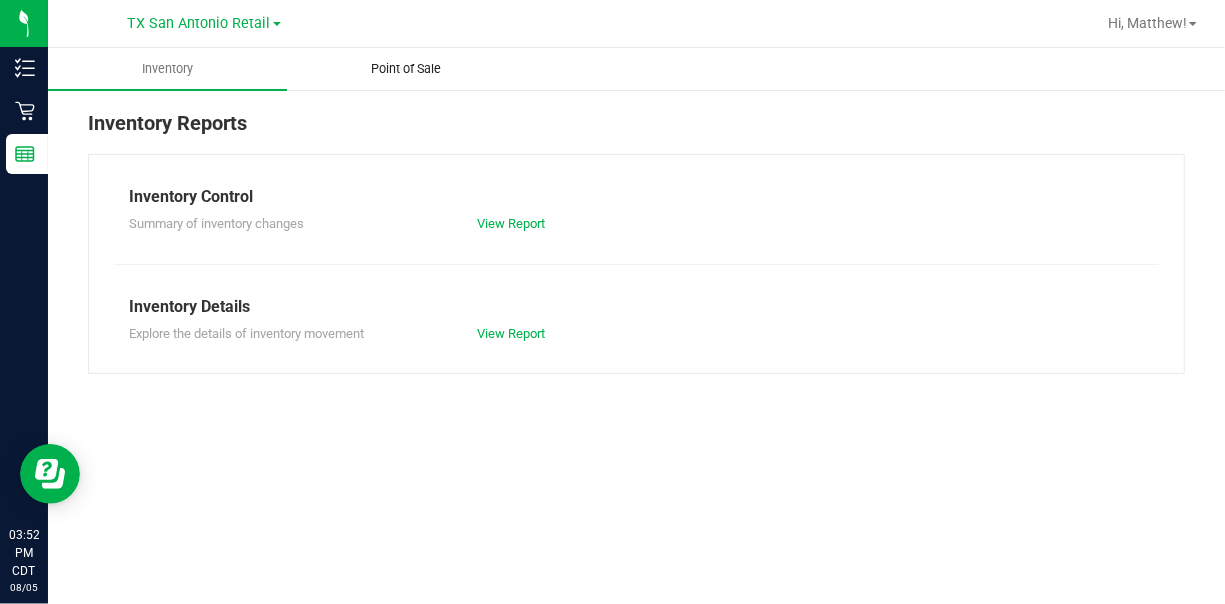 click on "Point of Sale" at bounding box center (406, 69) 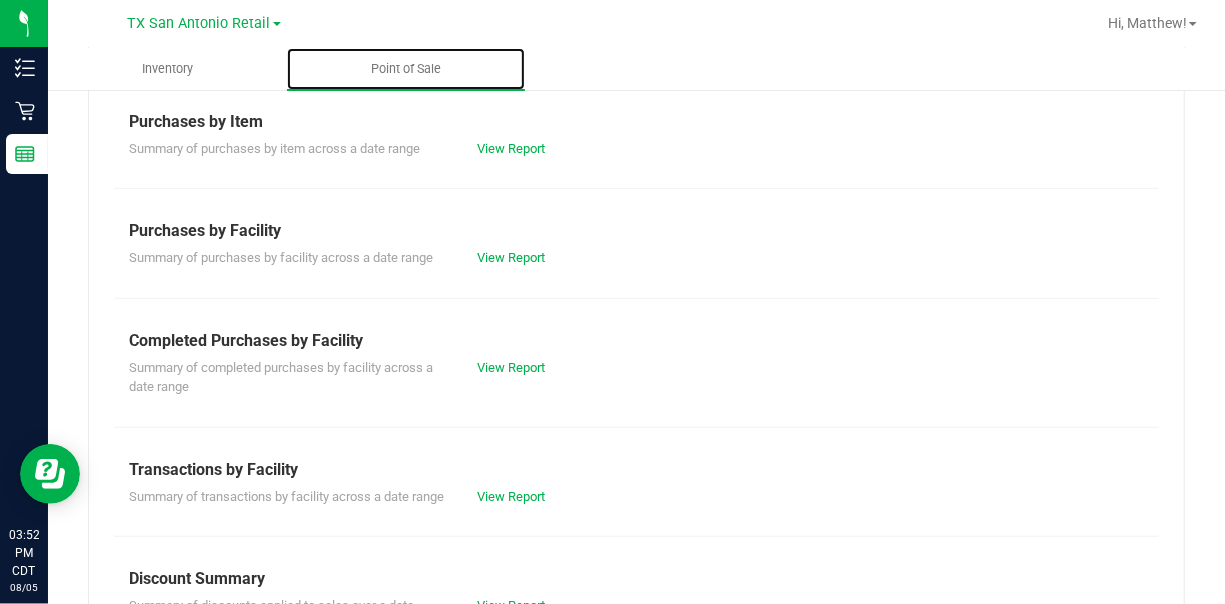 scroll, scrollTop: 400, scrollLeft: 0, axis: vertical 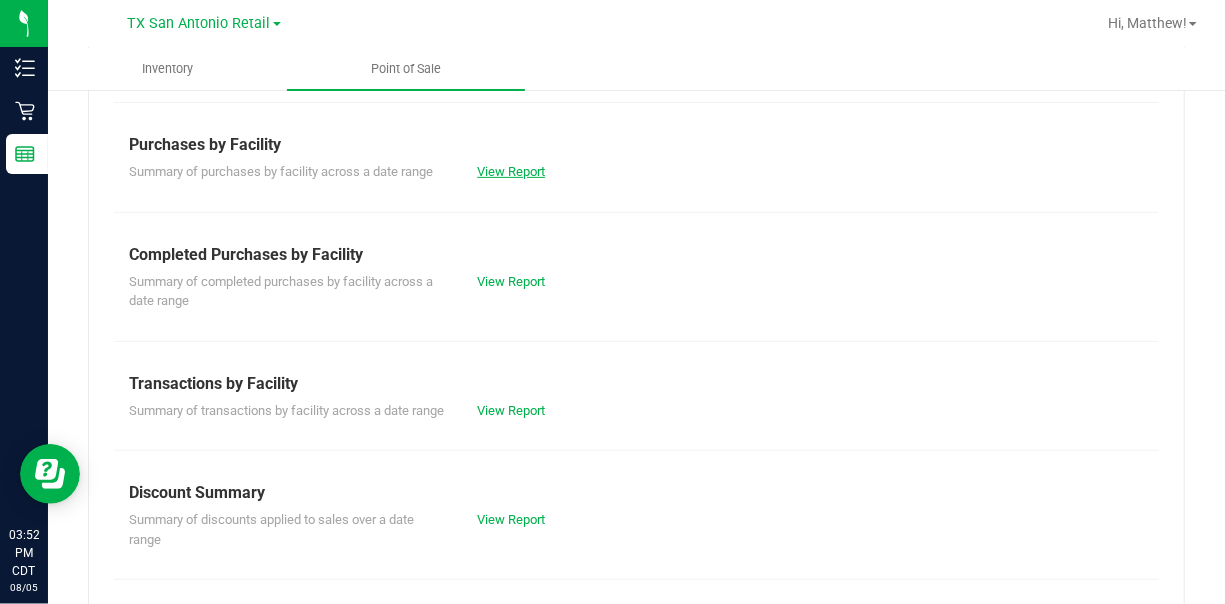 click on "View Report" at bounding box center (511, 171) 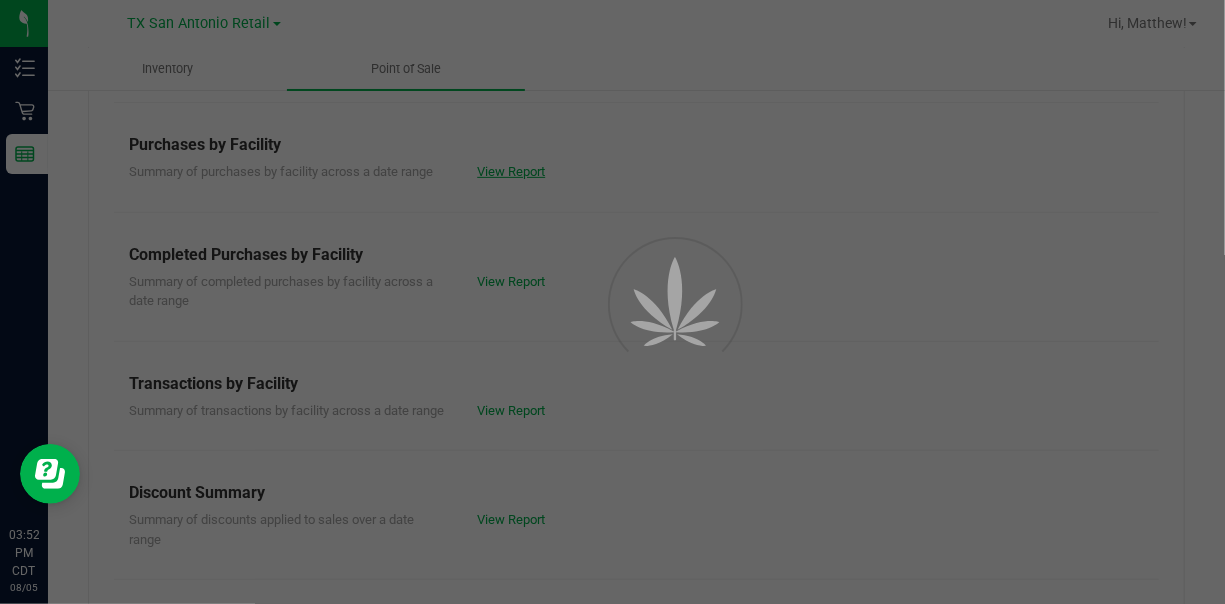 scroll, scrollTop: 0, scrollLeft: 0, axis: both 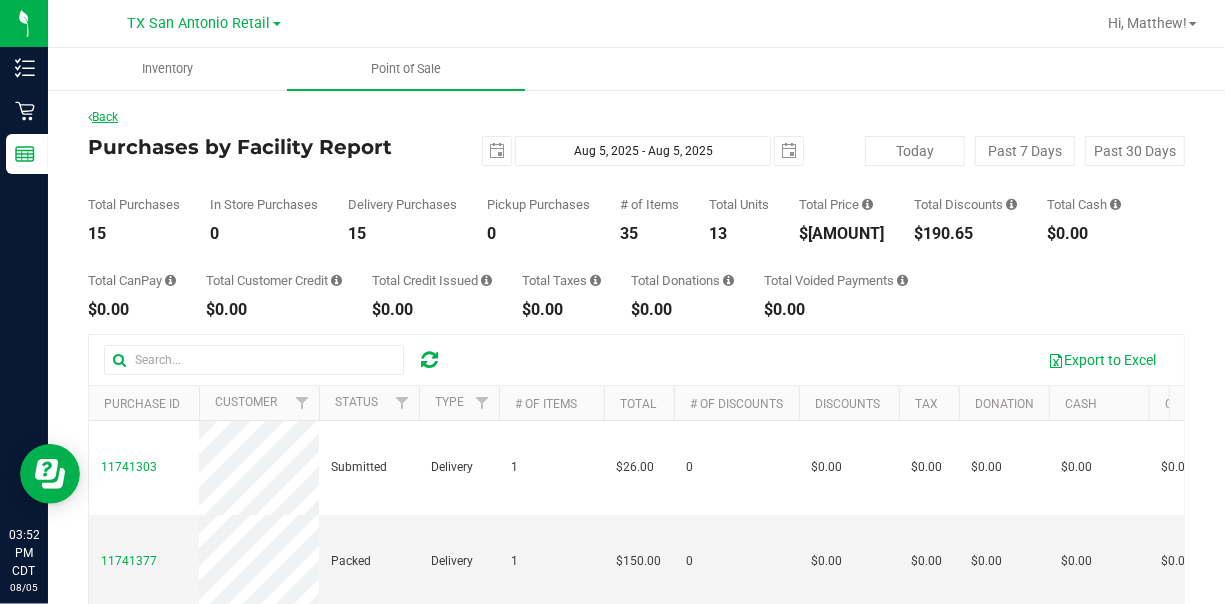 click on "Back" at bounding box center [103, 117] 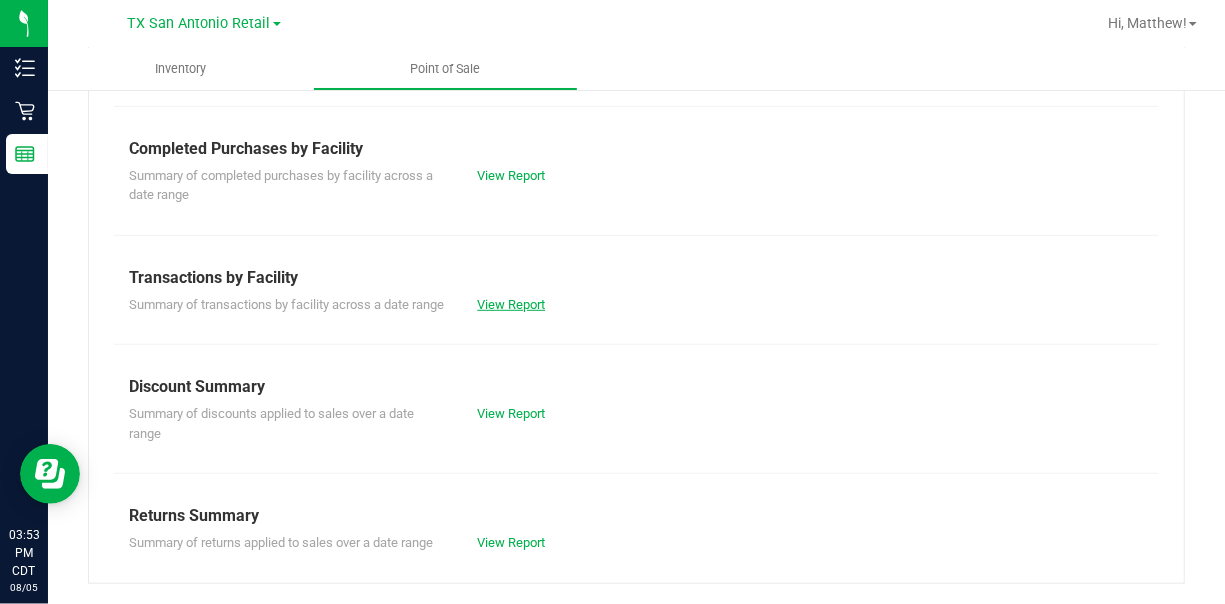 scroll, scrollTop: 322, scrollLeft: 0, axis: vertical 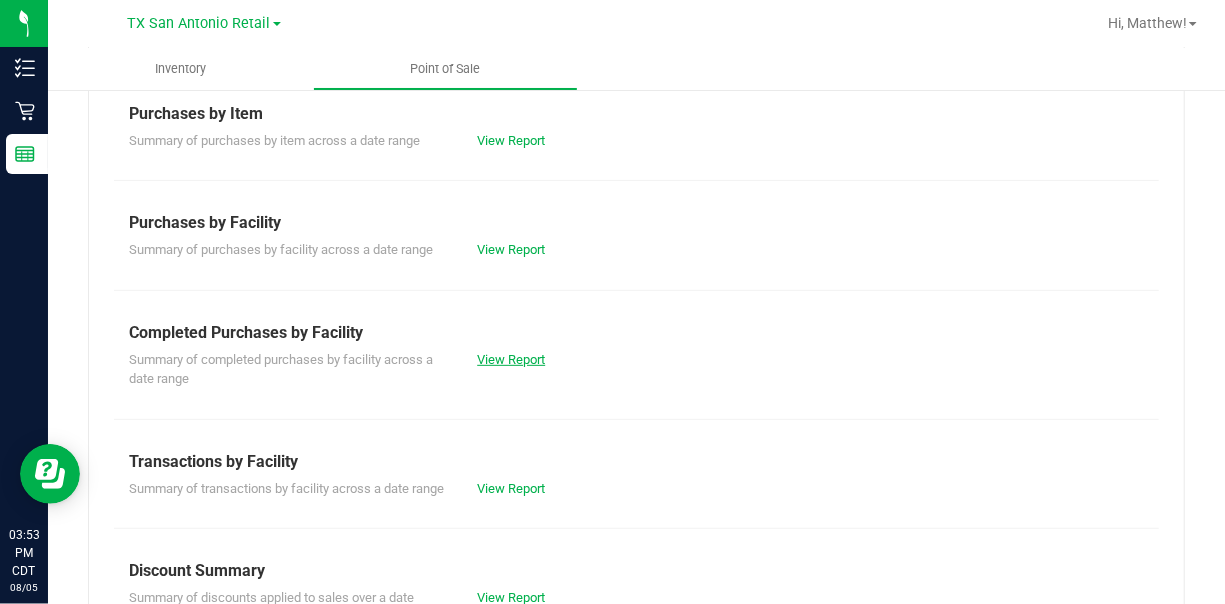 click on "View Report" at bounding box center [511, 359] 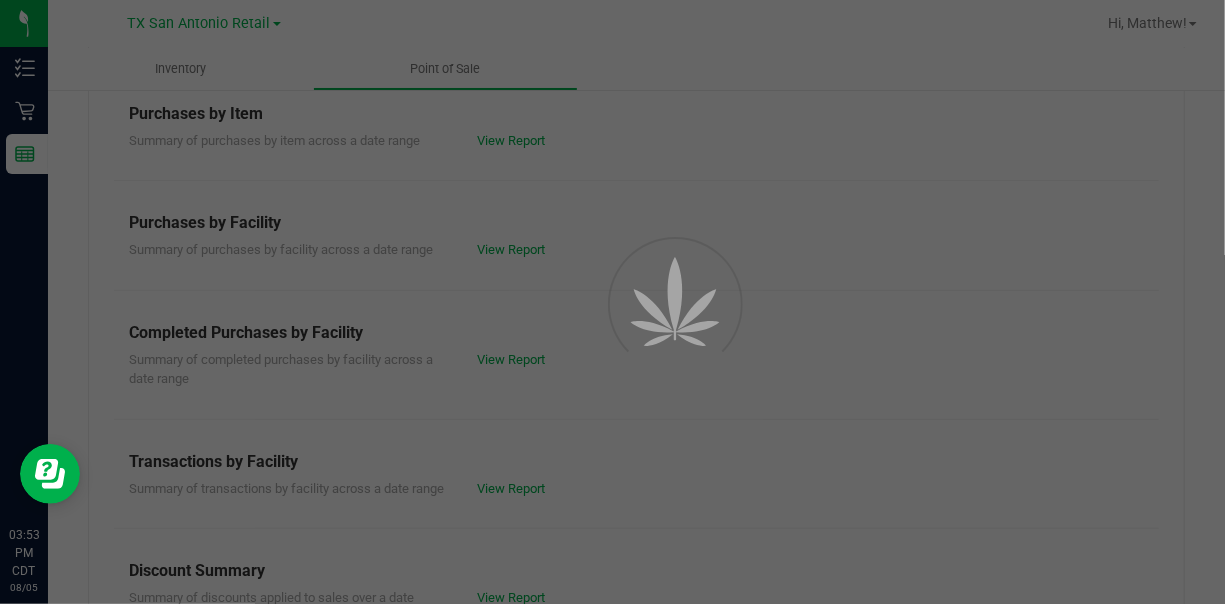 scroll, scrollTop: 0, scrollLeft: 0, axis: both 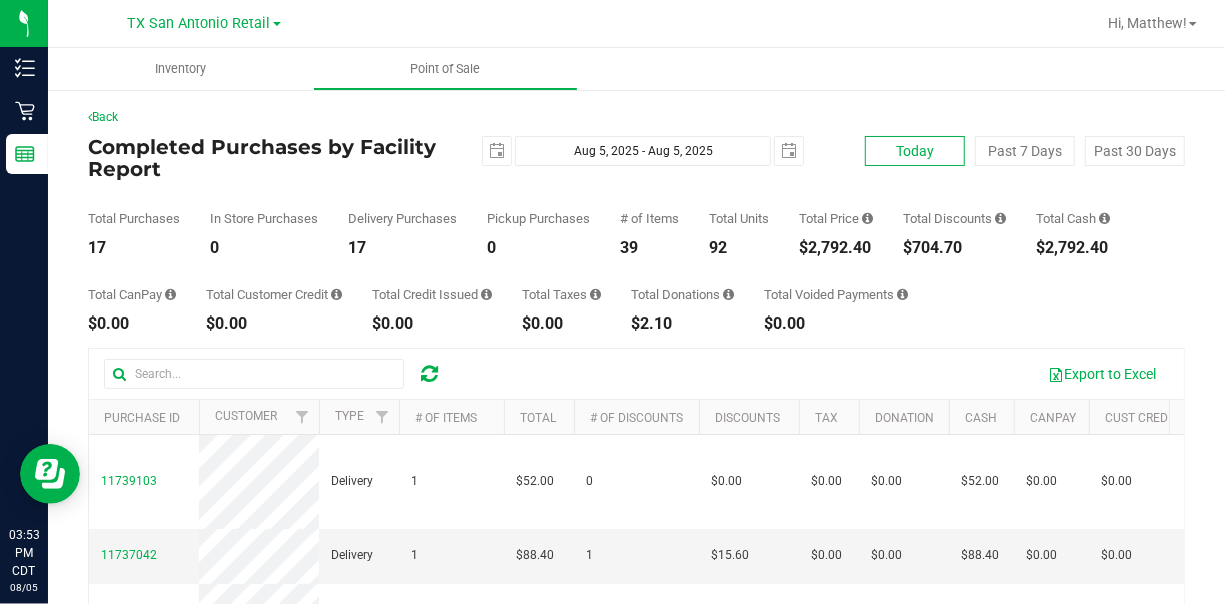 click on "Today" at bounding box center (915, 151) 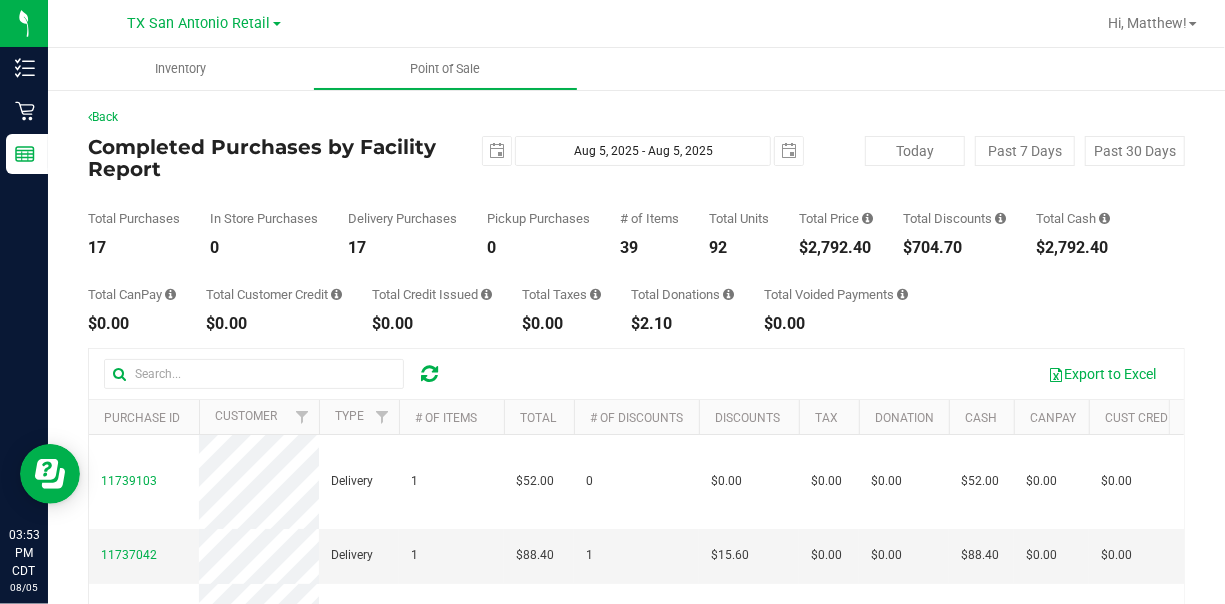 click on "Total CanPay
$[AMOUNT]
Total Customer Credit
$[AMOUNT]
Total Credit Issued
$[AMOUNT]
Total Taxes
$[AMOUNT]
Total Donations
$[AMOUNT]
Total Voided Payments
$[AMOUNT]" at bounding box center (636, 294) 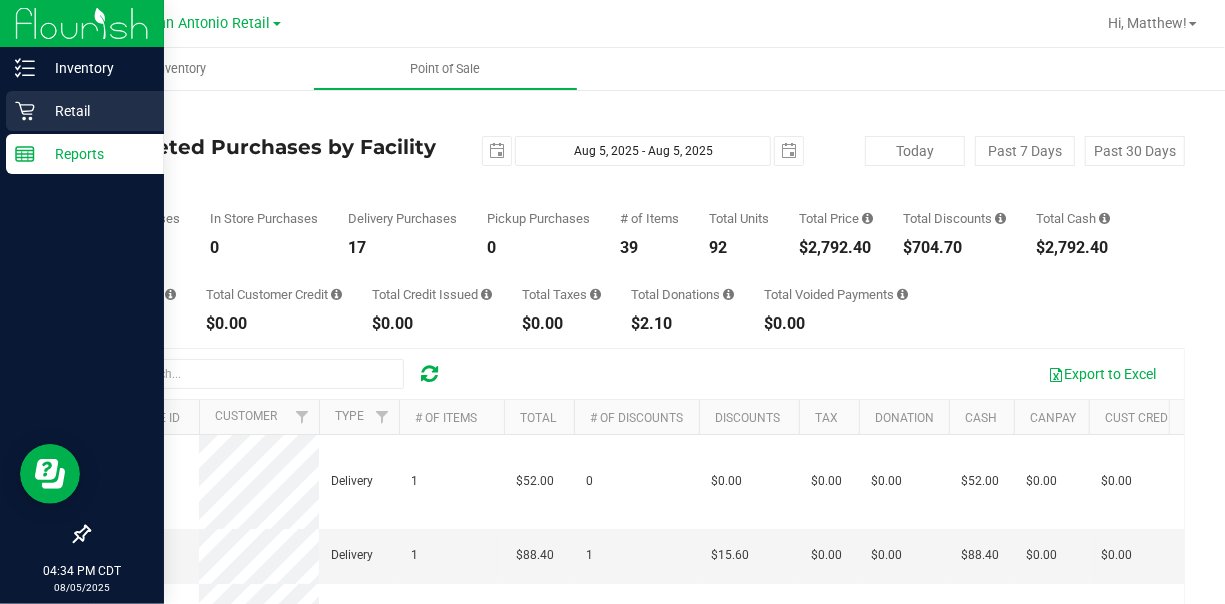 click on "Retail" at bounding box center (95, 111) 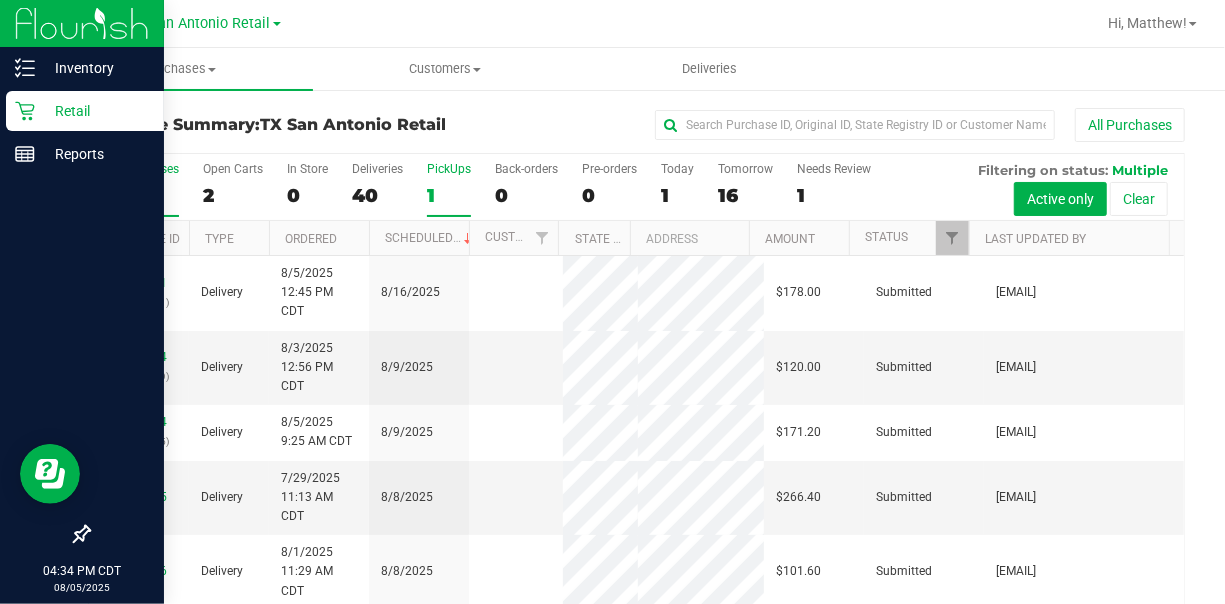 click on "1" at bounding box center [449, 195] 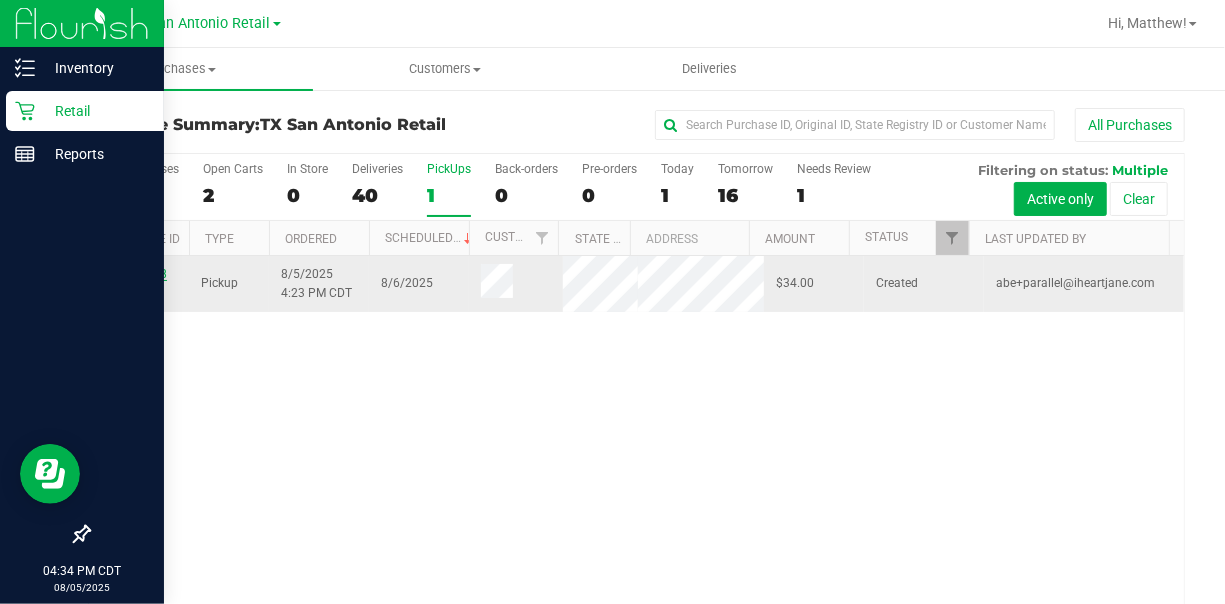 click on "11743998" at bounding box center [139, 274] 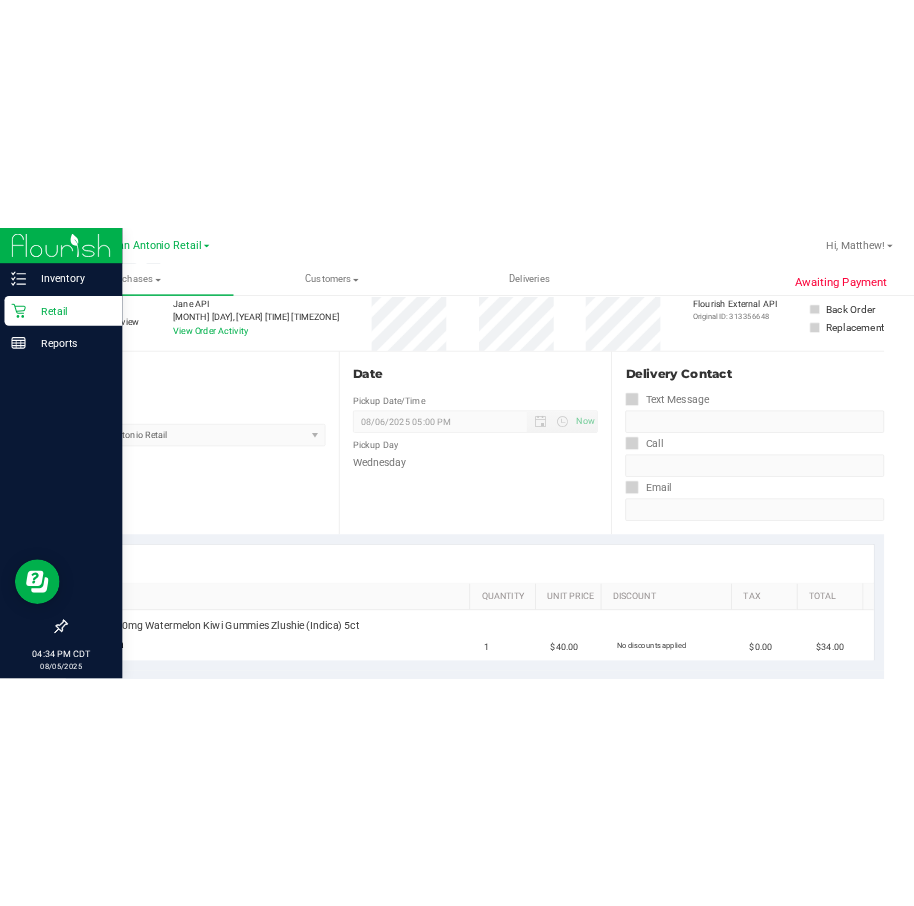 scroll, scrollTop: 0, scrollLeft: 0, axis: both 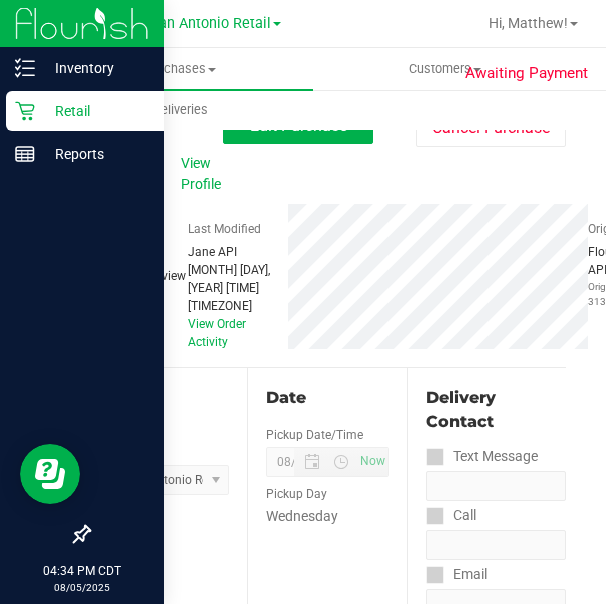 drag, startPoint x: 393, startPoint y: 184, endPoint x: 78, endPoint y: 319, distance: 342.70978 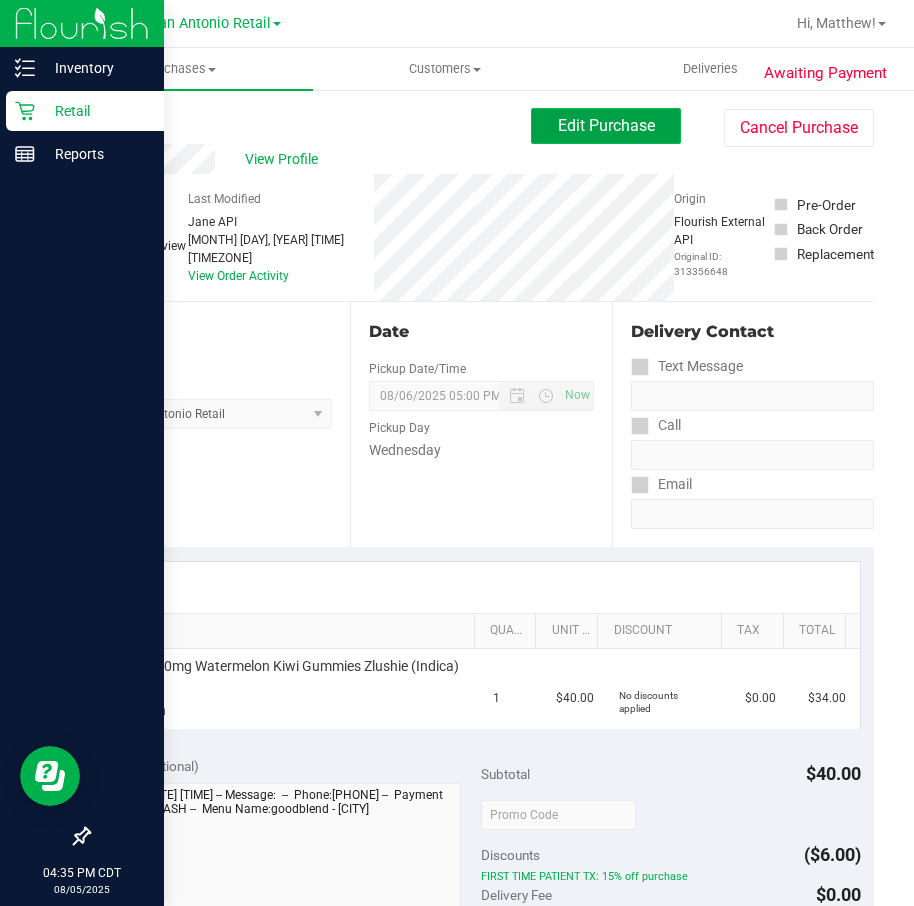 click on "Edit Purchase" at bounding box center (606, 125) 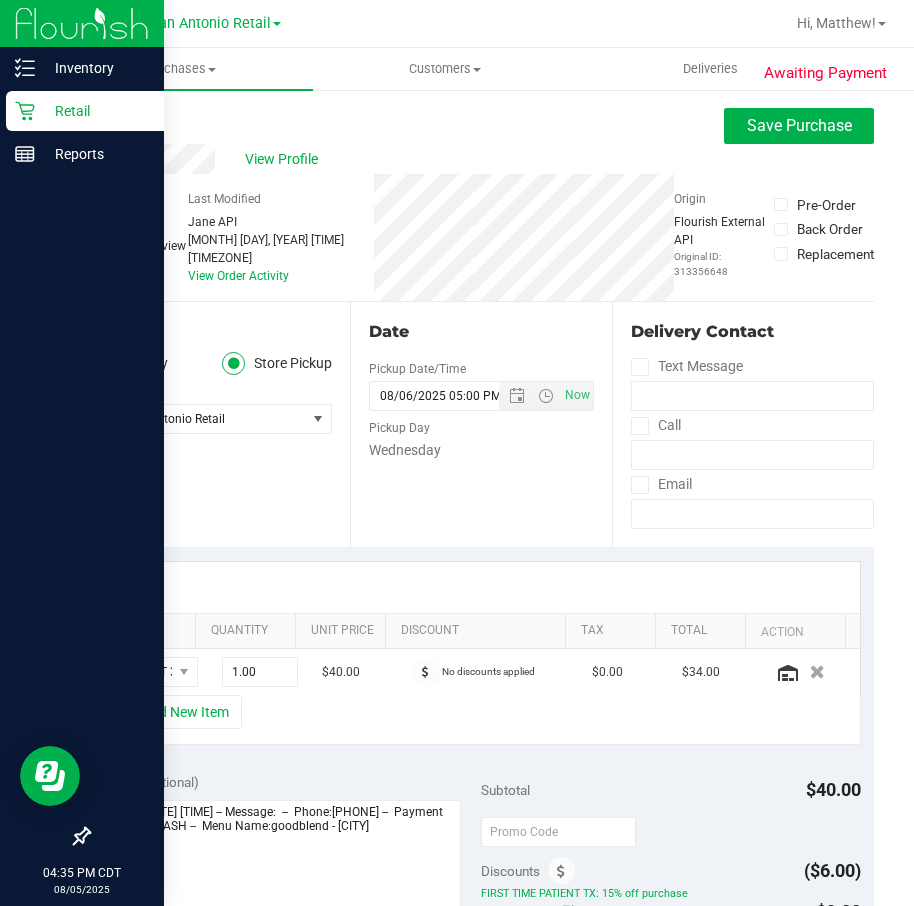 click on "Location
Delivery
Store Pickup
Store
TX [CITY] Retail Select Store Bonita Springs WC Boynton Beach WC Bradenton WC Brandon WC Brooksville WC Call Center Clermont WC Crestview WC Deerfield Beach WC Delray Beach WC Deltona WC Ft Walton Beach WC Ft. Lauderdale WC Ft. Myers WC Gainesville WC Jax Atlantic WC JAX DC REP Jax WC Key West WC Lakeland WC Largo WC Lehigh Acres DC REP Merritt Island WC Miami 72nd WC Miami Beach WC Miami Dadeland WC Miramar DC REP New Port Richey WC North Palm Beach WC North Port WC Ocala WC Orange Park WC Orlando Colonial WC Orlando DC REP Orlando WC Oviedo WC Palm Bay WC Palm Coast WC Panama City WC Pensacola WC WPB DC" at bounding box center [219, 424] 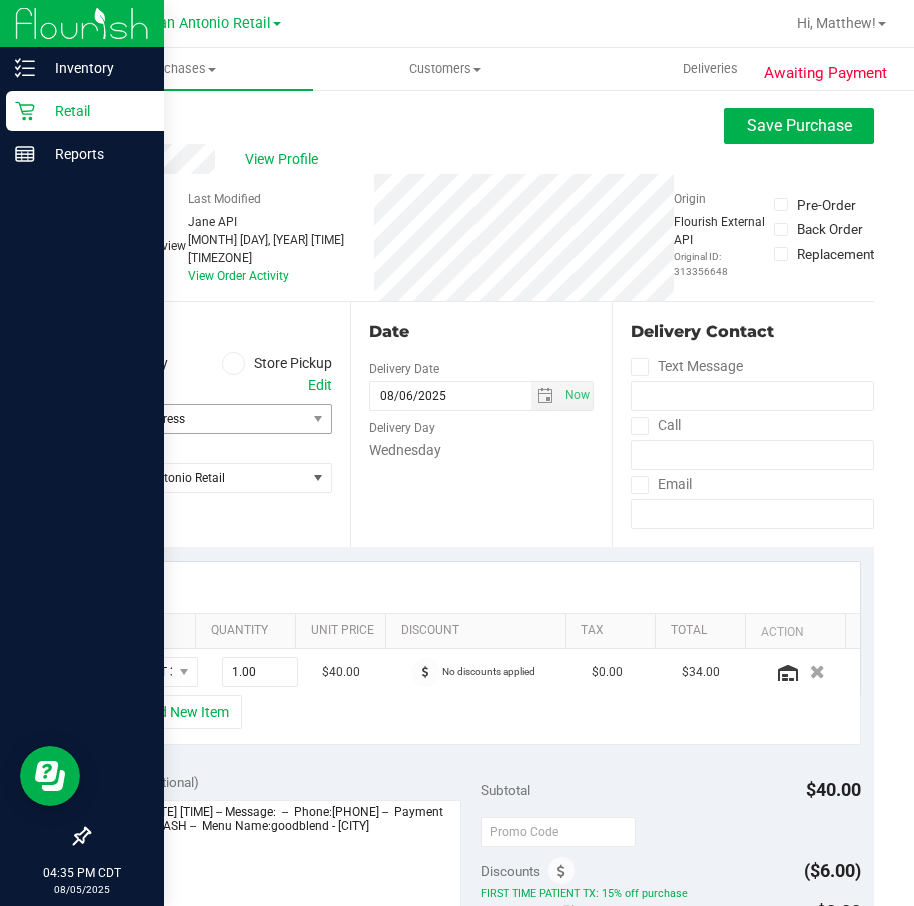 click on "Select address" at bounding box center (192, 419) 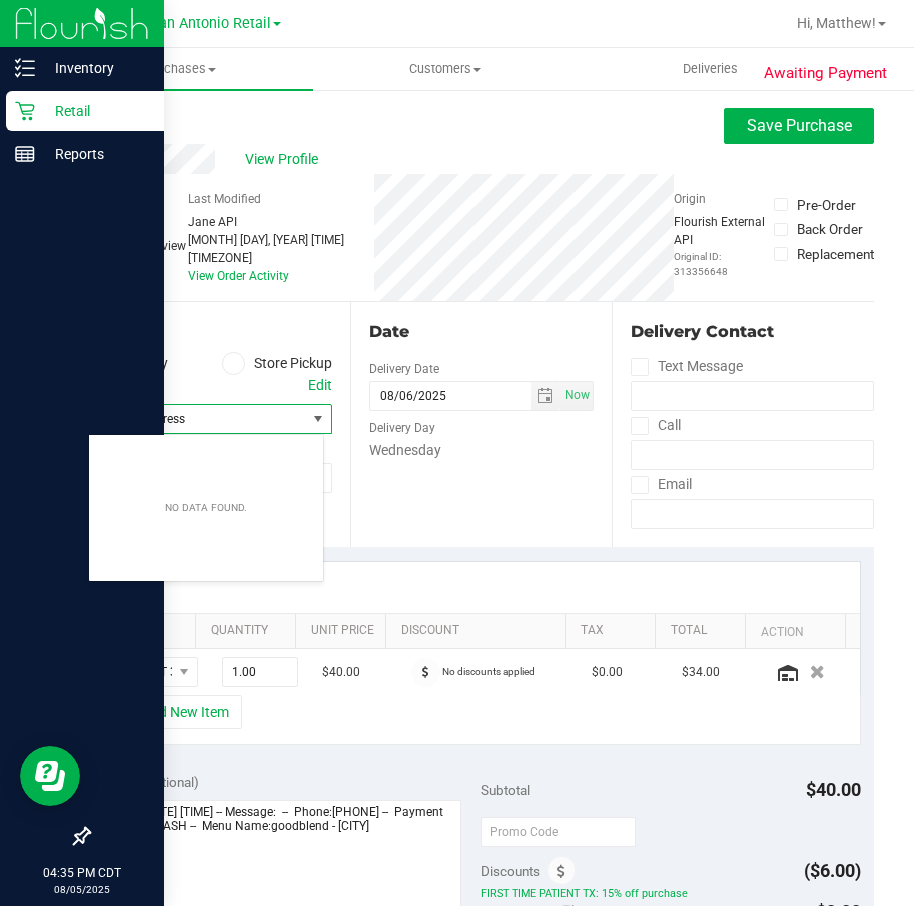 click on "Edit" at bounding box center (320, 385) 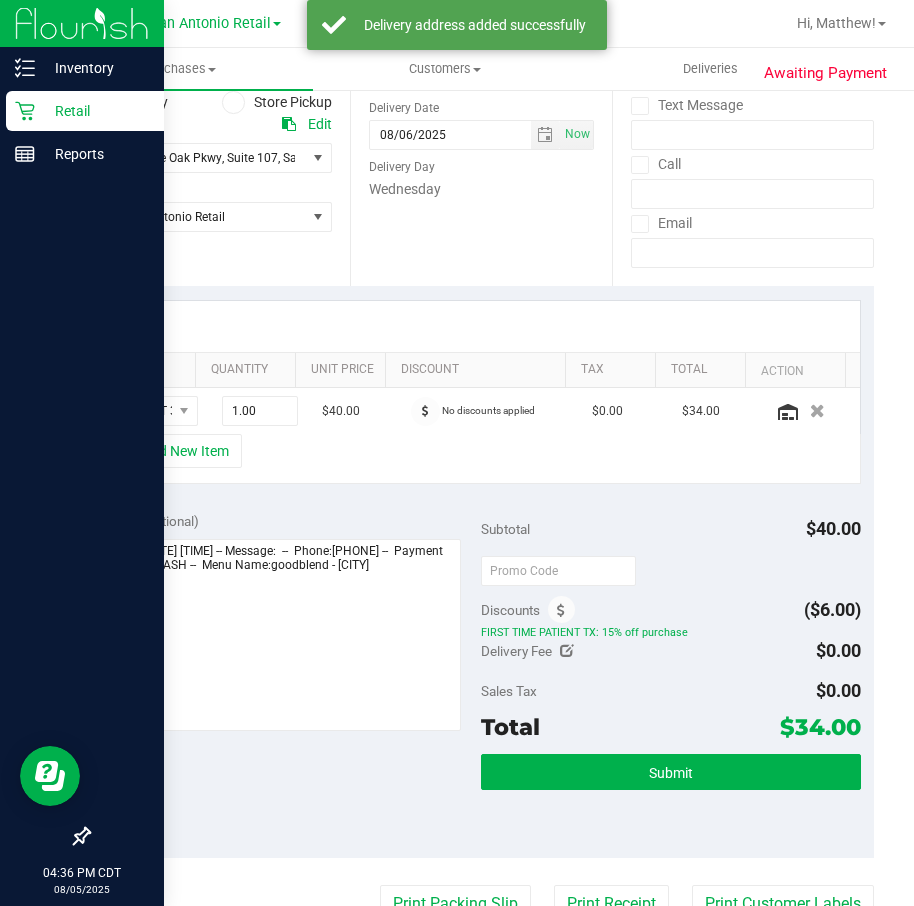 scroll, scrollTop: 450, scrollLeft: 0, axis: vertical 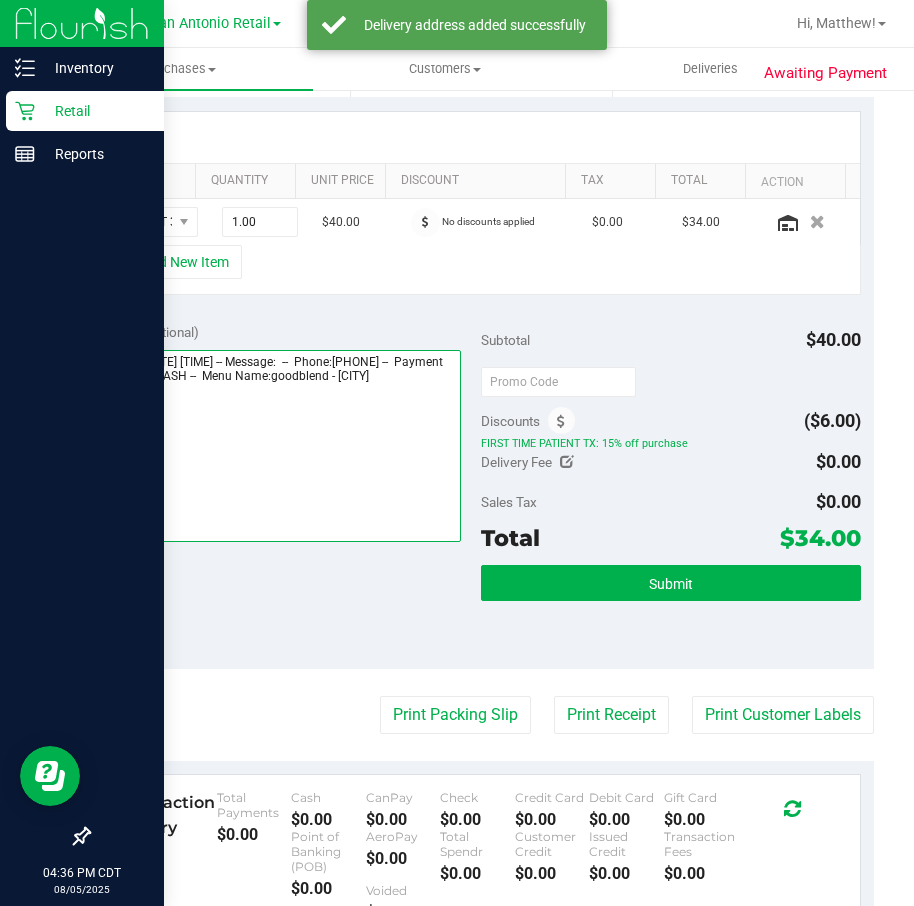 click at bounding box center (282, 446) 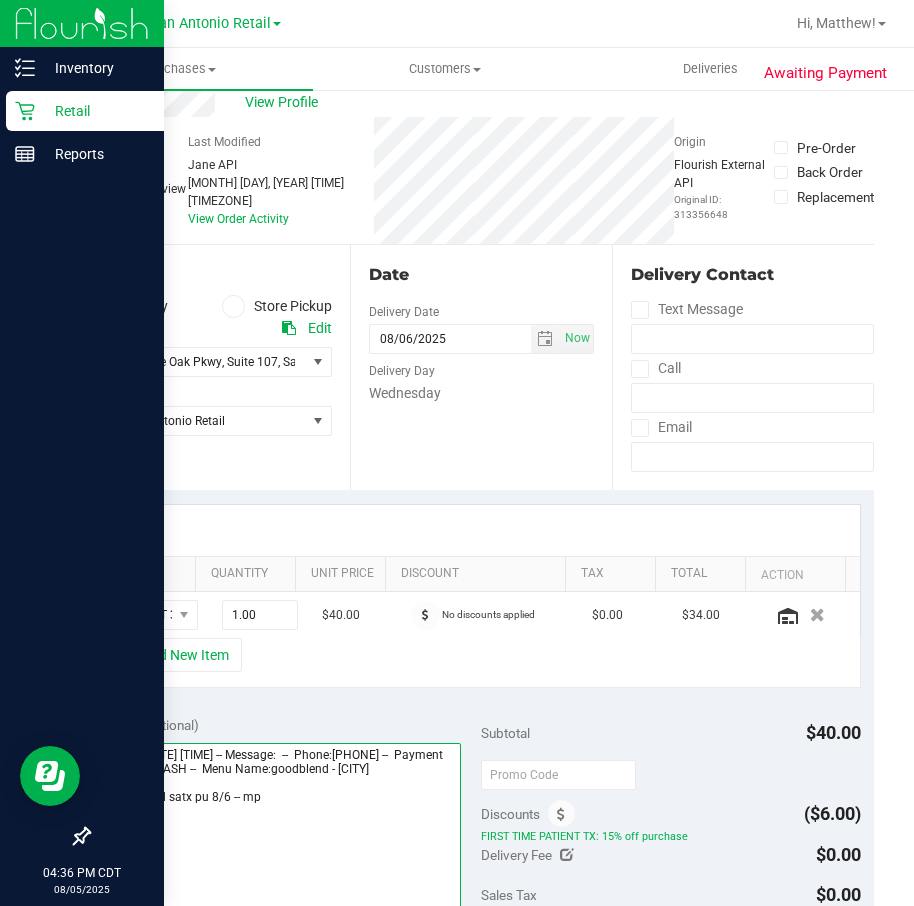 scroll, scrollTop: 0, scrollLeft: 0, axis: both 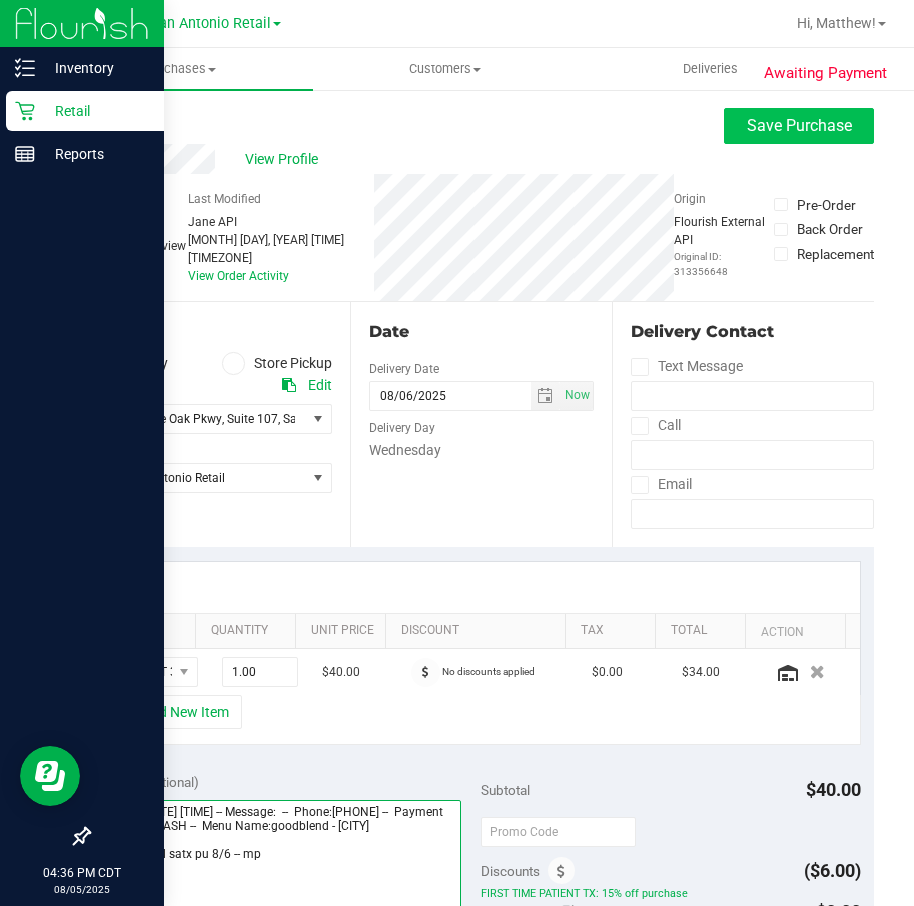 type on "[DAY] [DATE] [TIME] -- Message:  --  Phone:[PHONE] --  Payment Method:CASH --  Menu Name:goodblend - [CITY]
confirmed satx pu 8/6 -- mp" 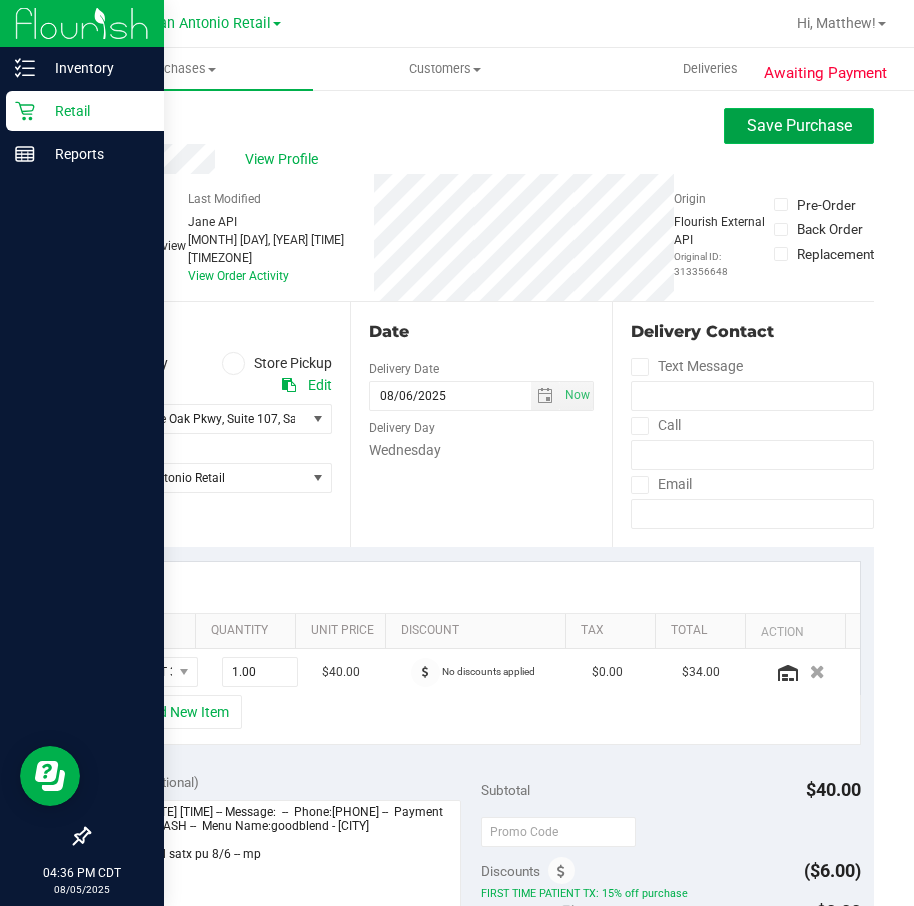 click on "Save Purchase" at bounding box center [799, 125] 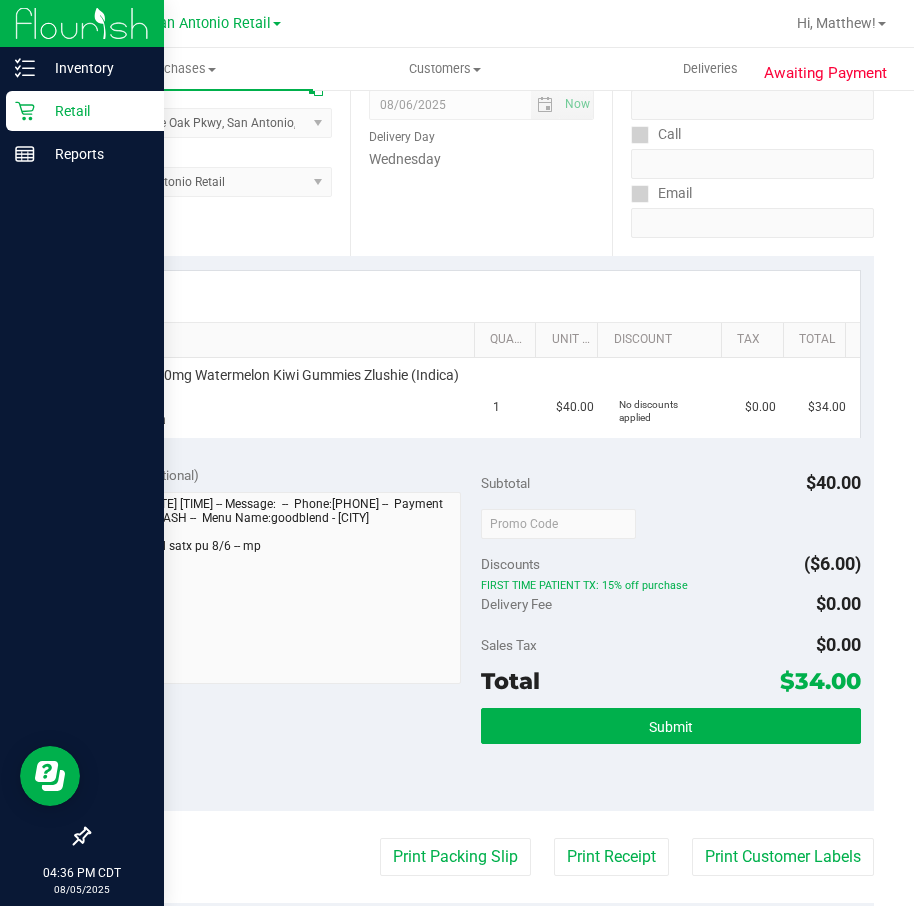 scroll, scrollTop: 300, scrollLeft: 0, axis: vertical 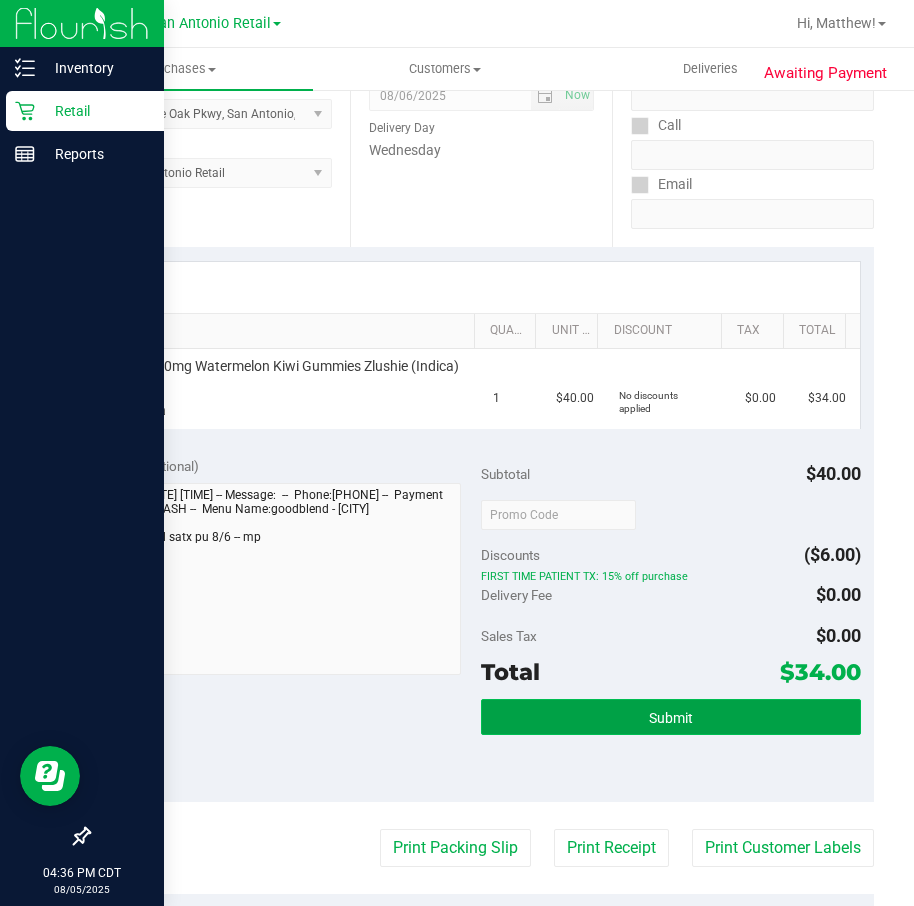 click on "Submit" at bounding box center (671, 717) 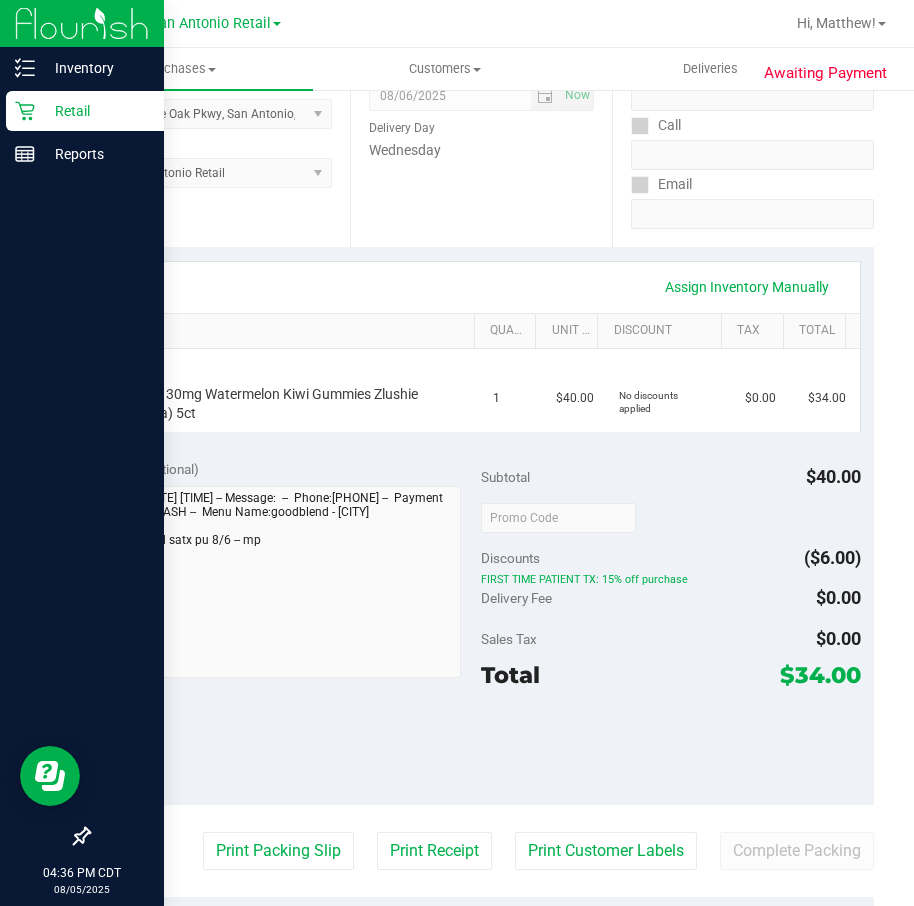 scroll, scrollTop: 0, scrollLeft: 0, axis: both 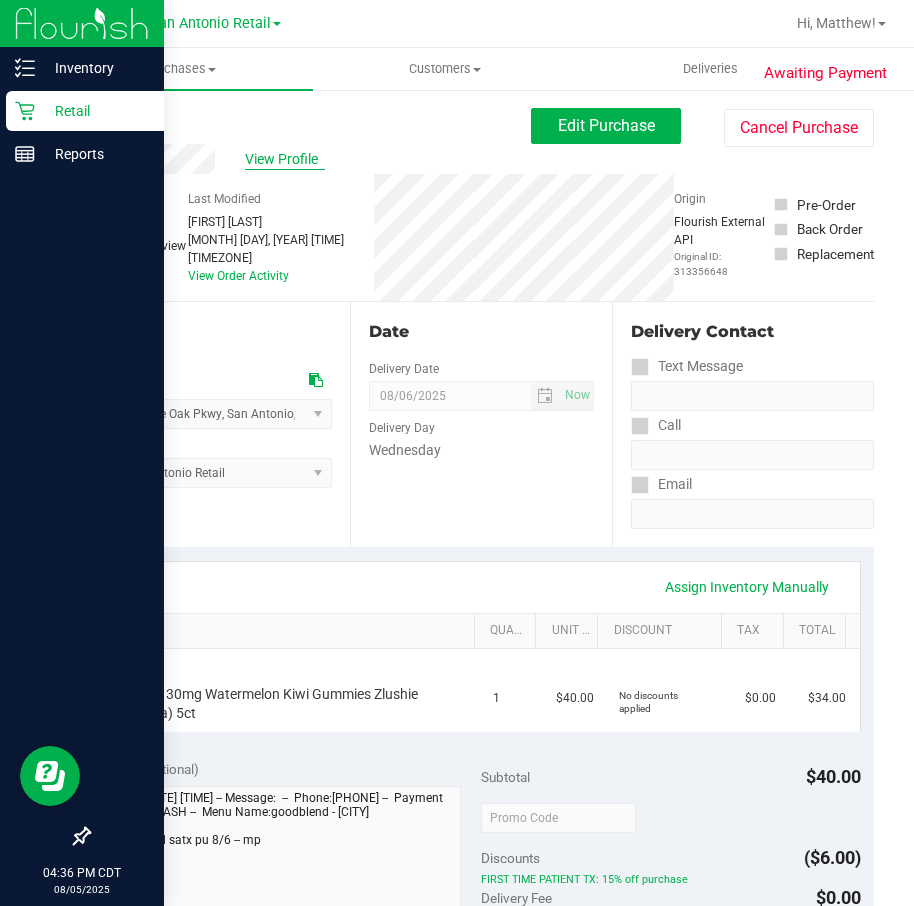 click on "View Profile" at bounding box center (285, 159) 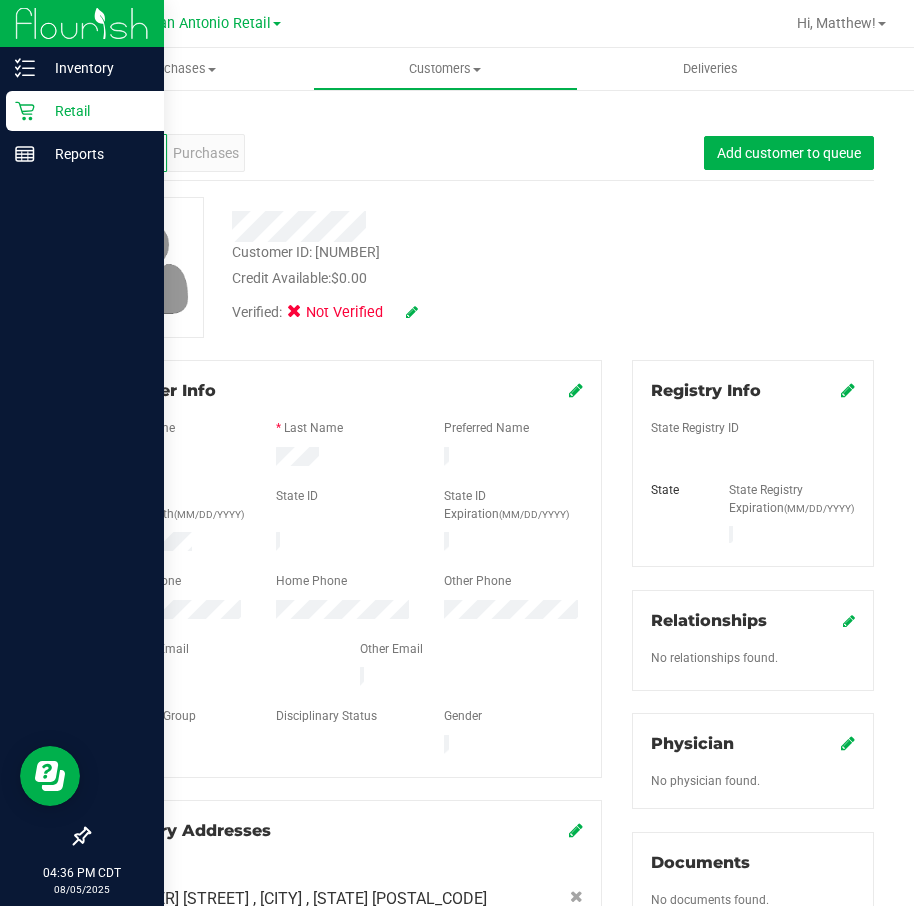 click on "Verified:
Not Verified" at bounding box center (325, 313) 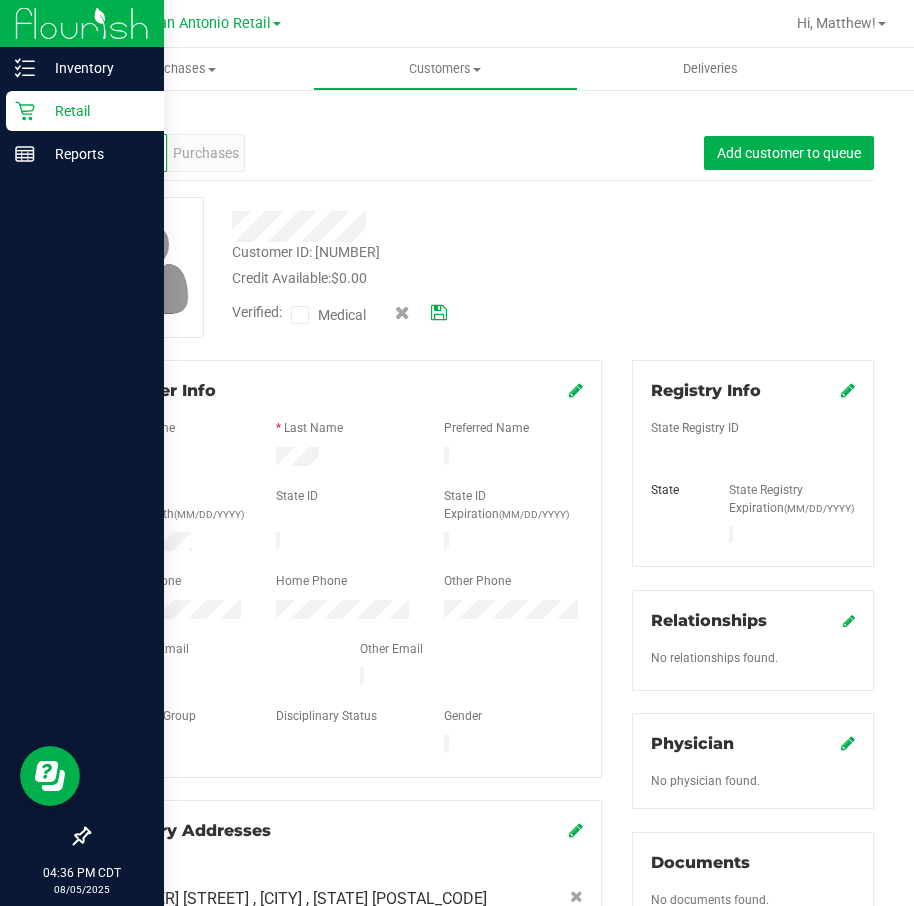 drag, startPoint x: 301, startPoint y: 315, endPoint x: 313, endPoint y: 315, distance: 12 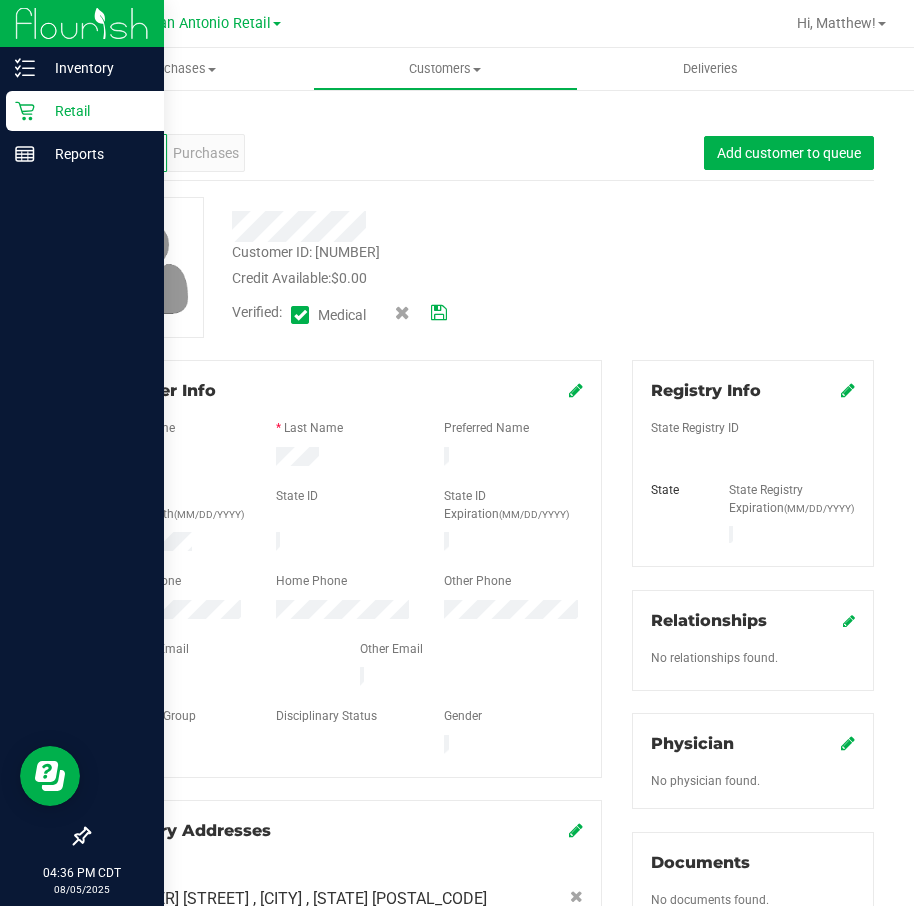click at bounding box center [439, 313] 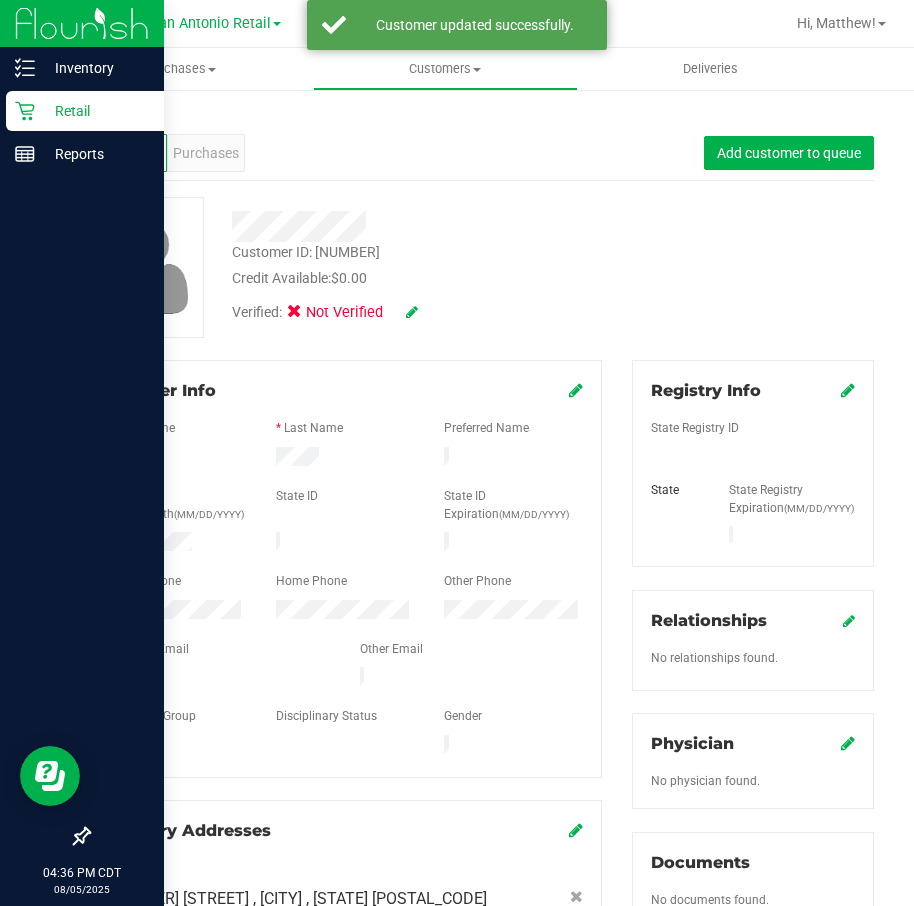 click at bounding box center (753, 411) 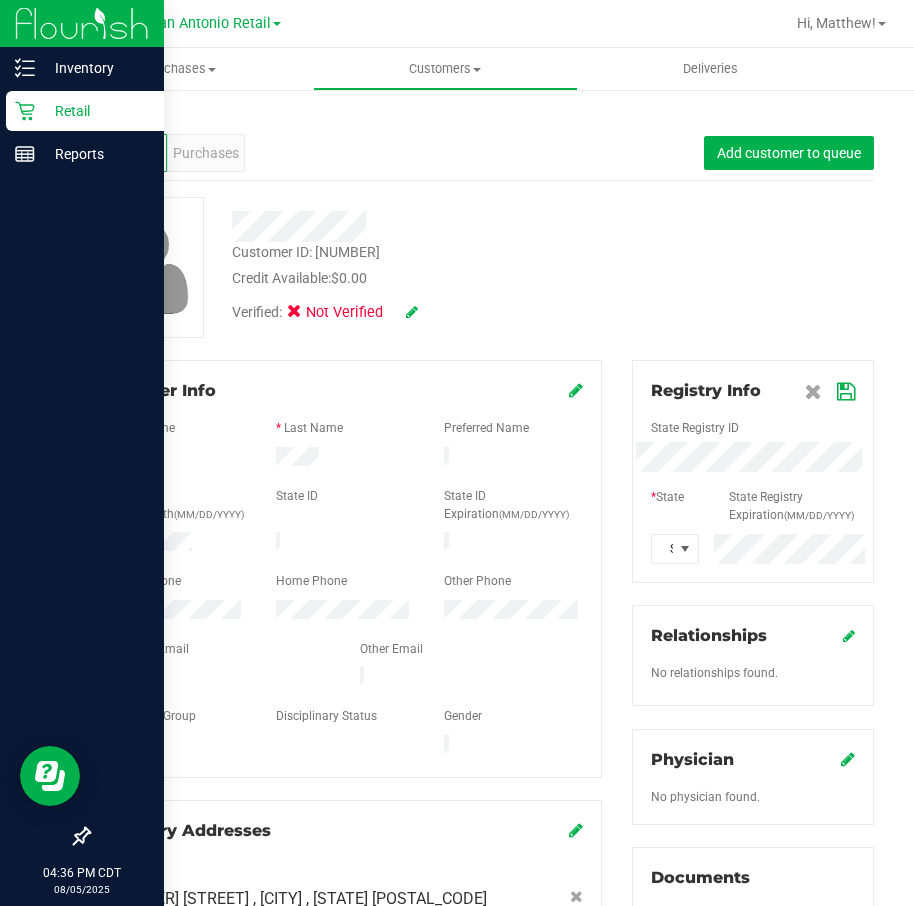 click at bounding box center [846, 392] 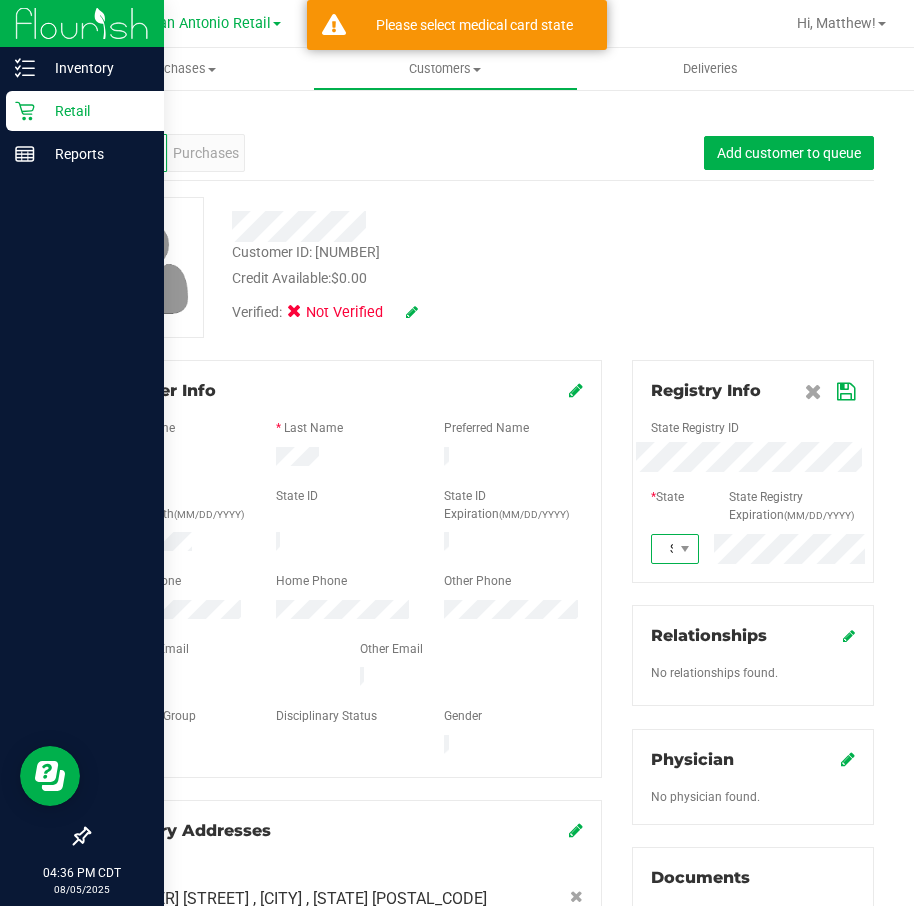 click on "Select state" at bounding box center (662, 549) 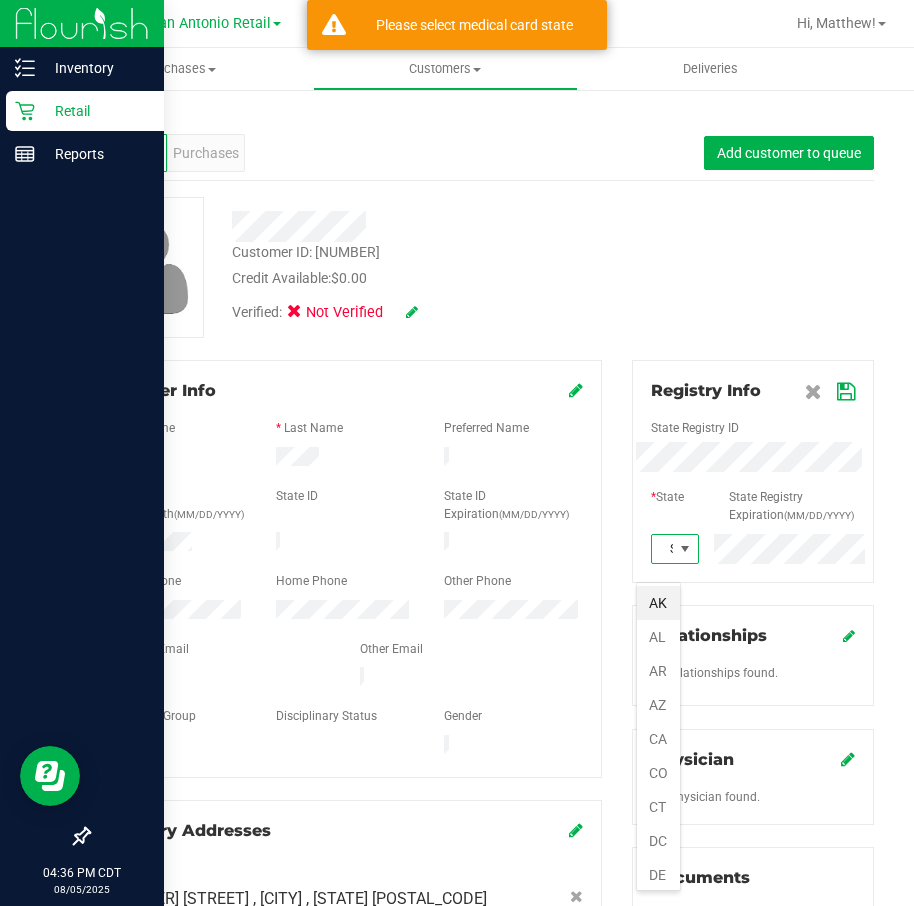 scroll, scrollTop: 99970, scrollLeft: 99955, axis: both 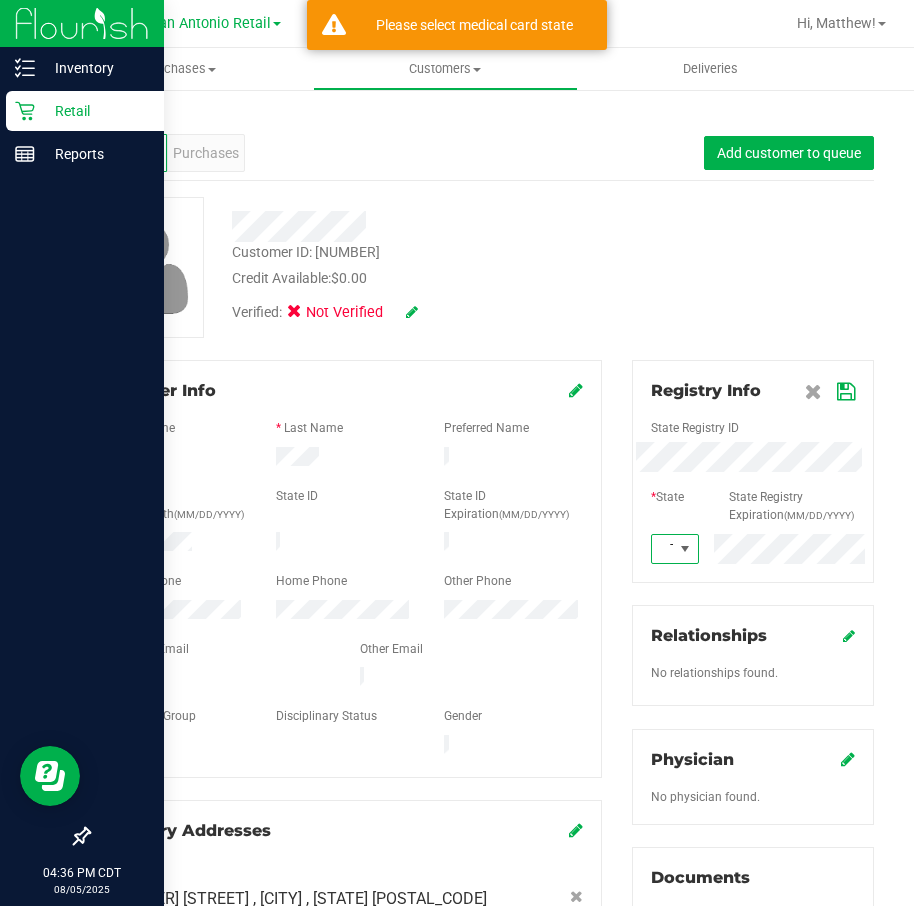 click at bounding box center [685, 549] 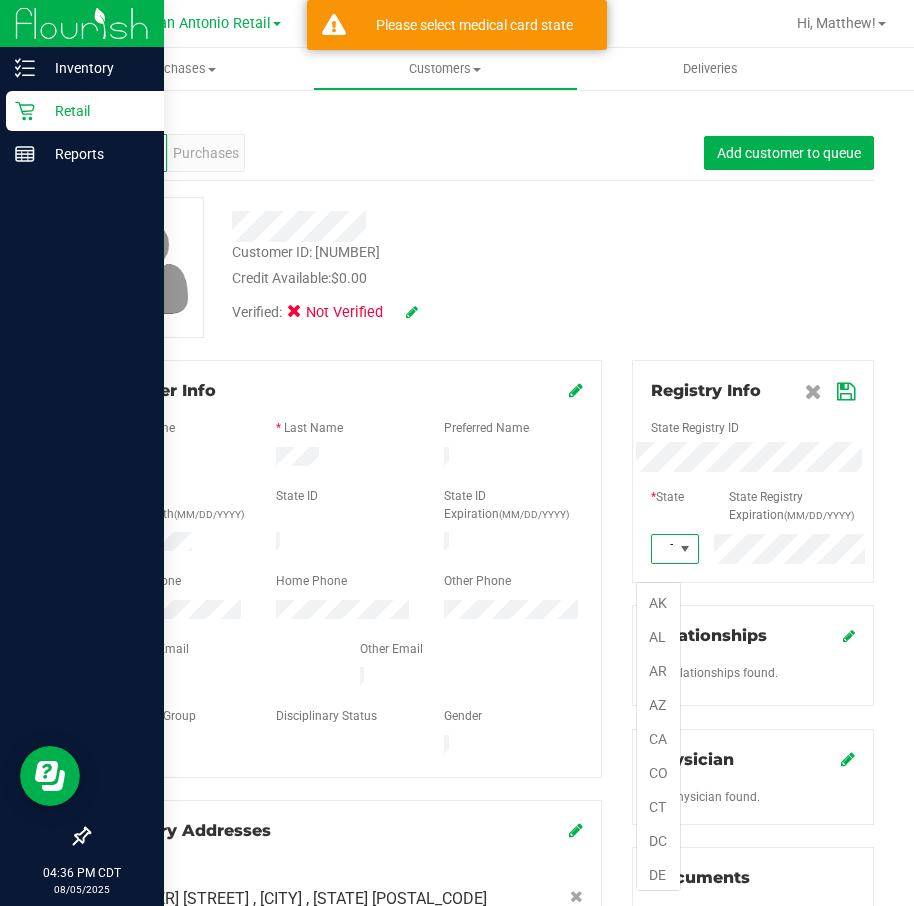 scroll, scrollTop: 99970, scrollLeft: 99955, axis: both 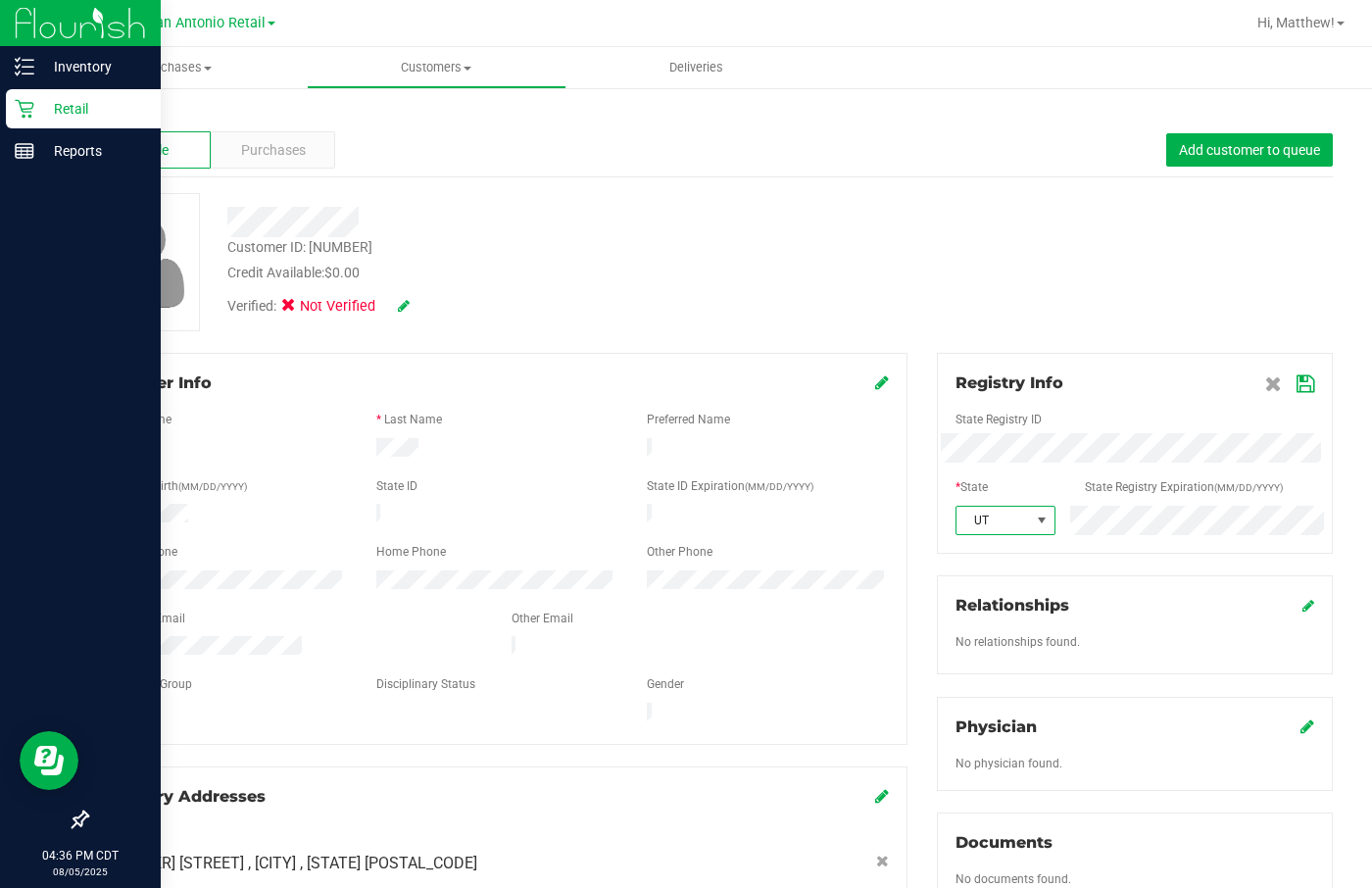 click on "UT" at bounding box center [993, 520] 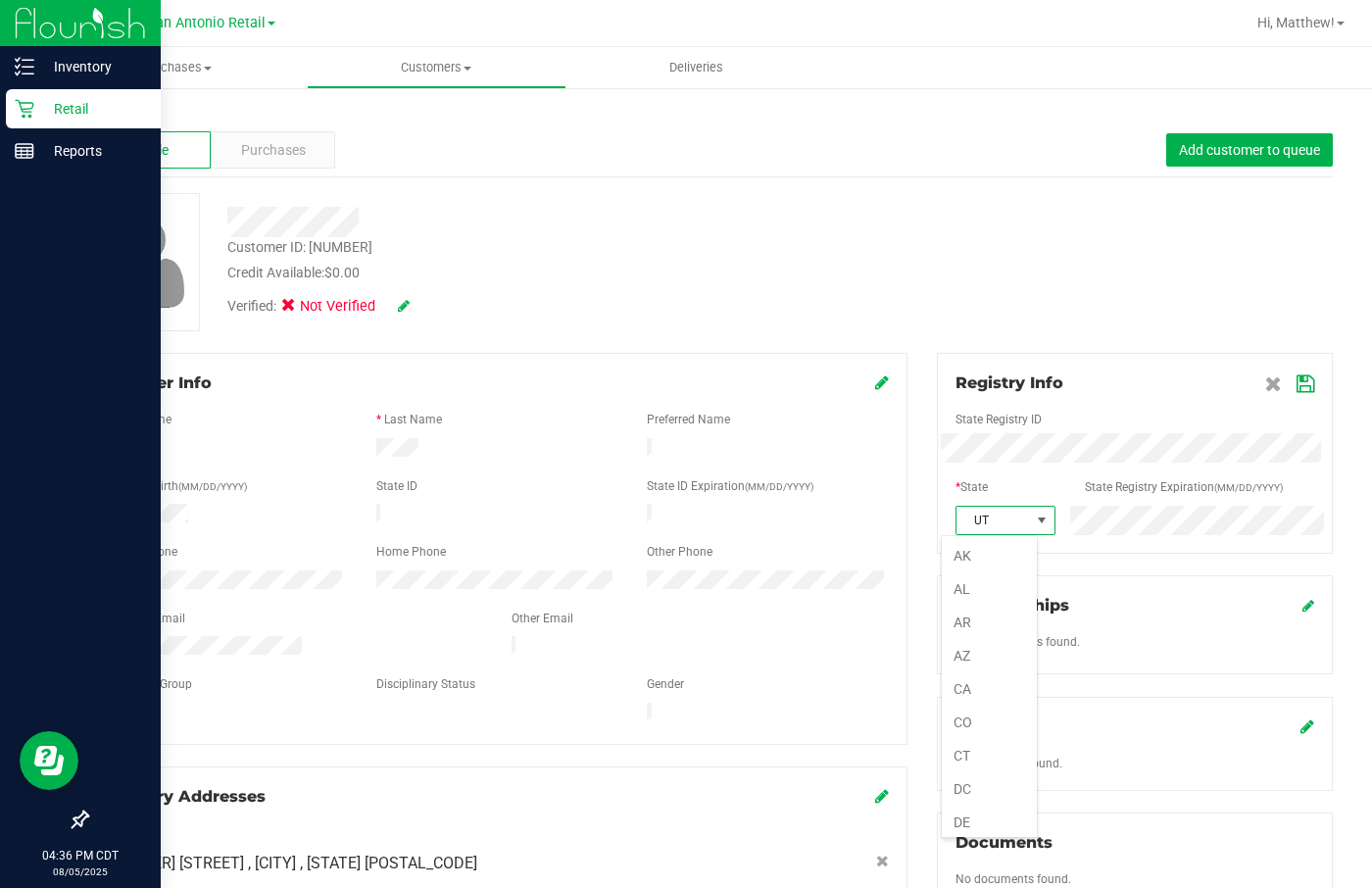 scroll, scrollTop: 1239, scrollLeft: 0, axis: vertical 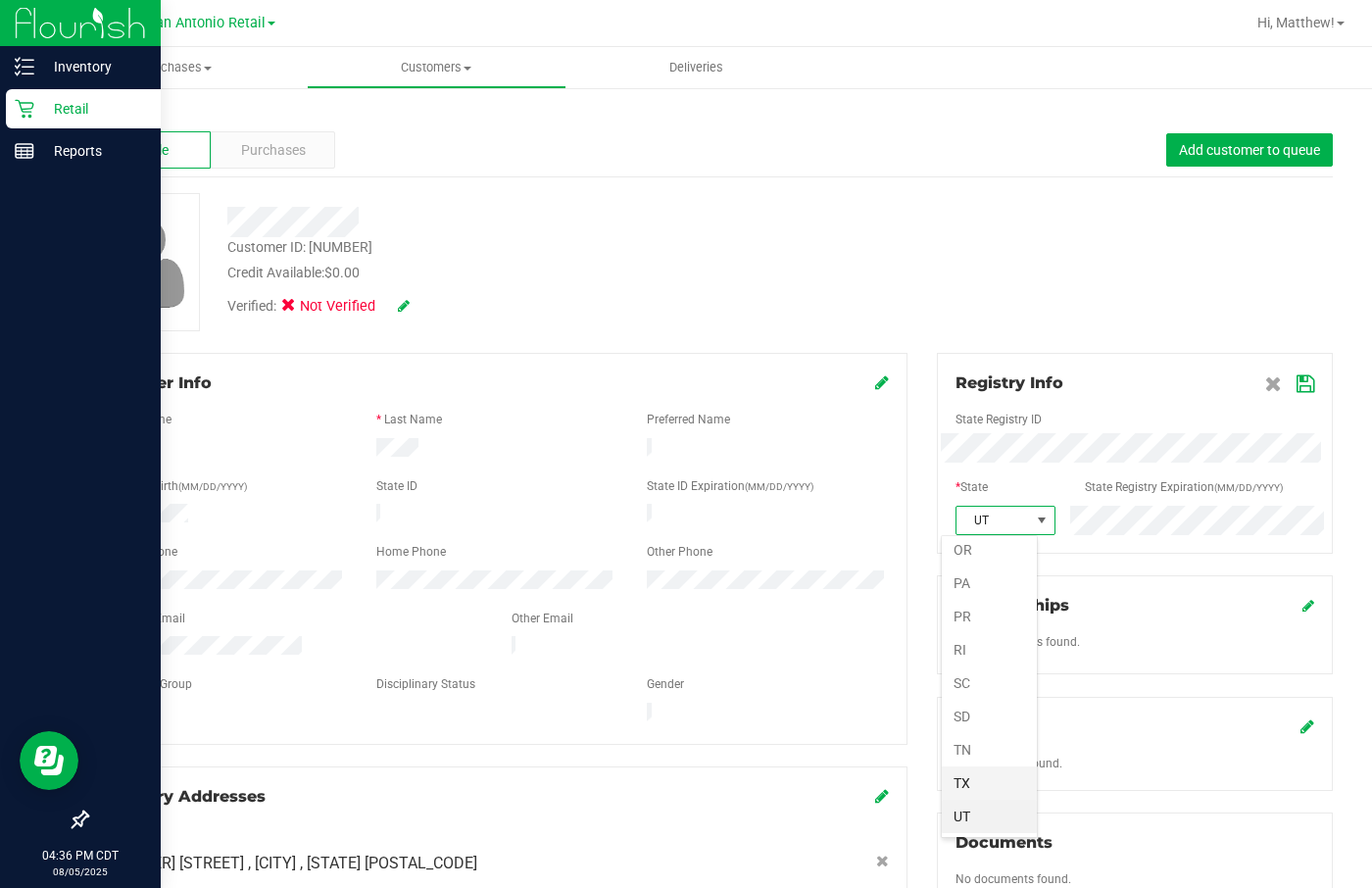 click on "TX" at bounding box center [989, 783] 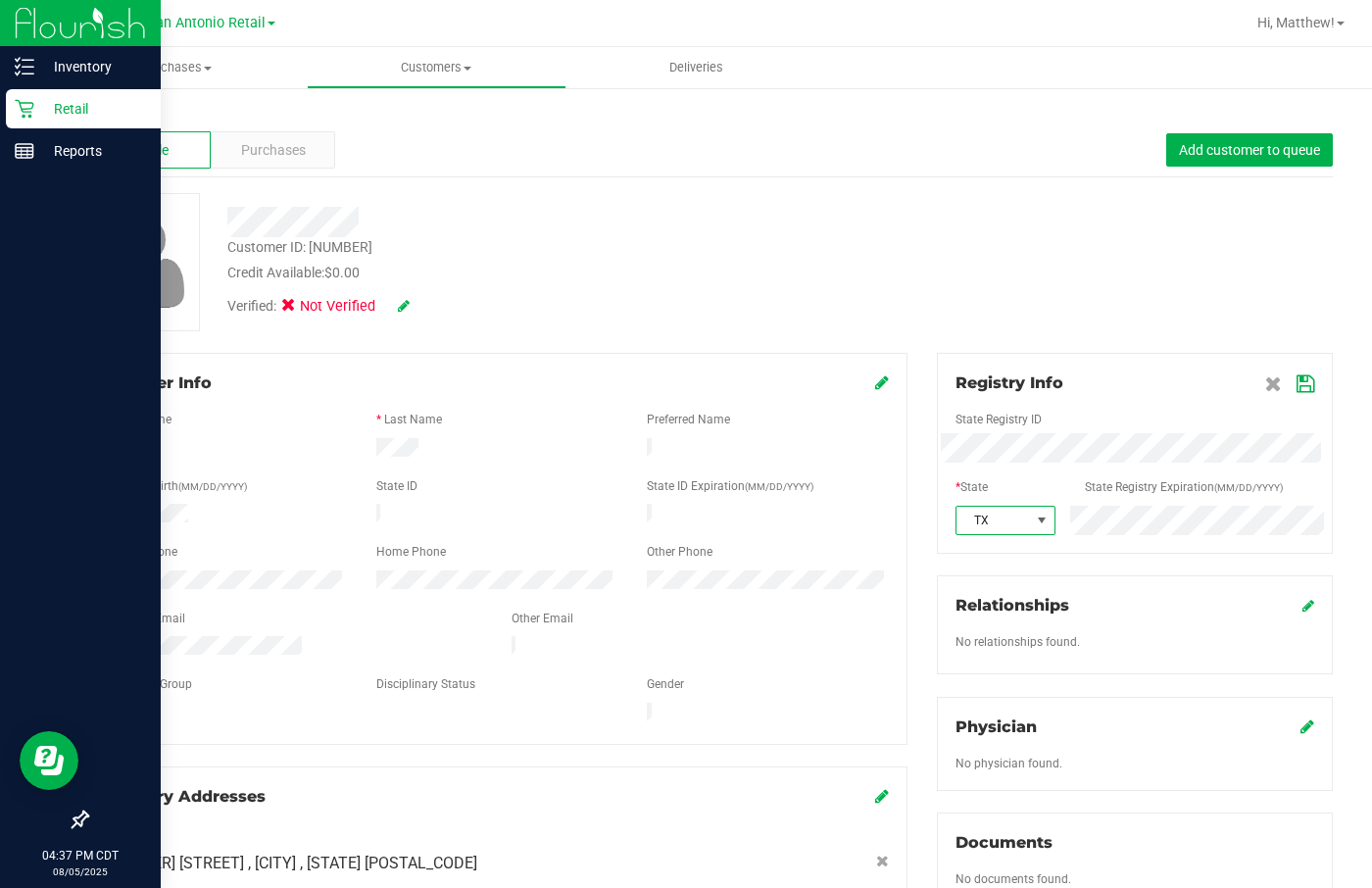 click at bounding box center [1305, 384] 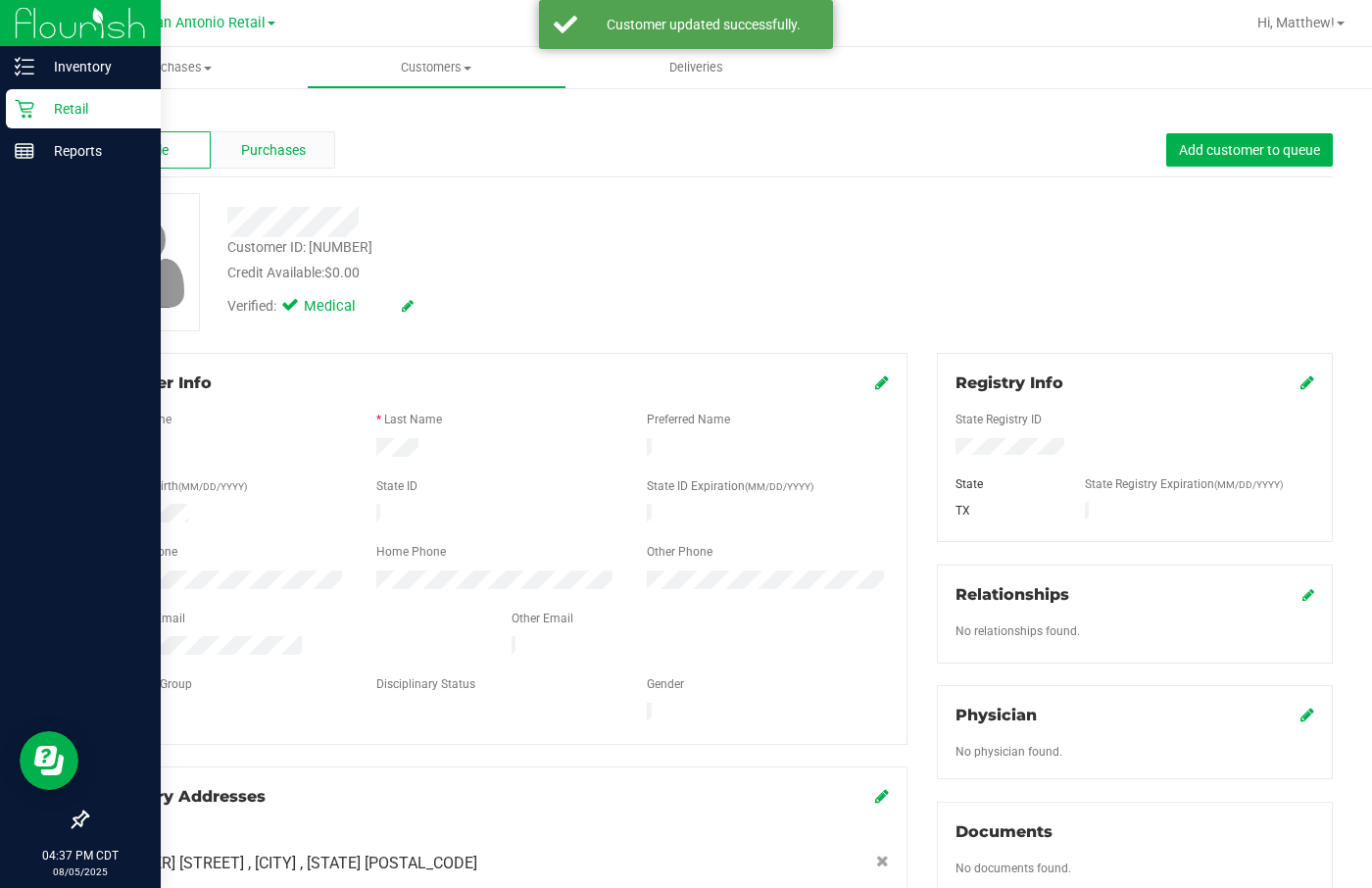 click on "Purchases" at bounding box center (272, 150) 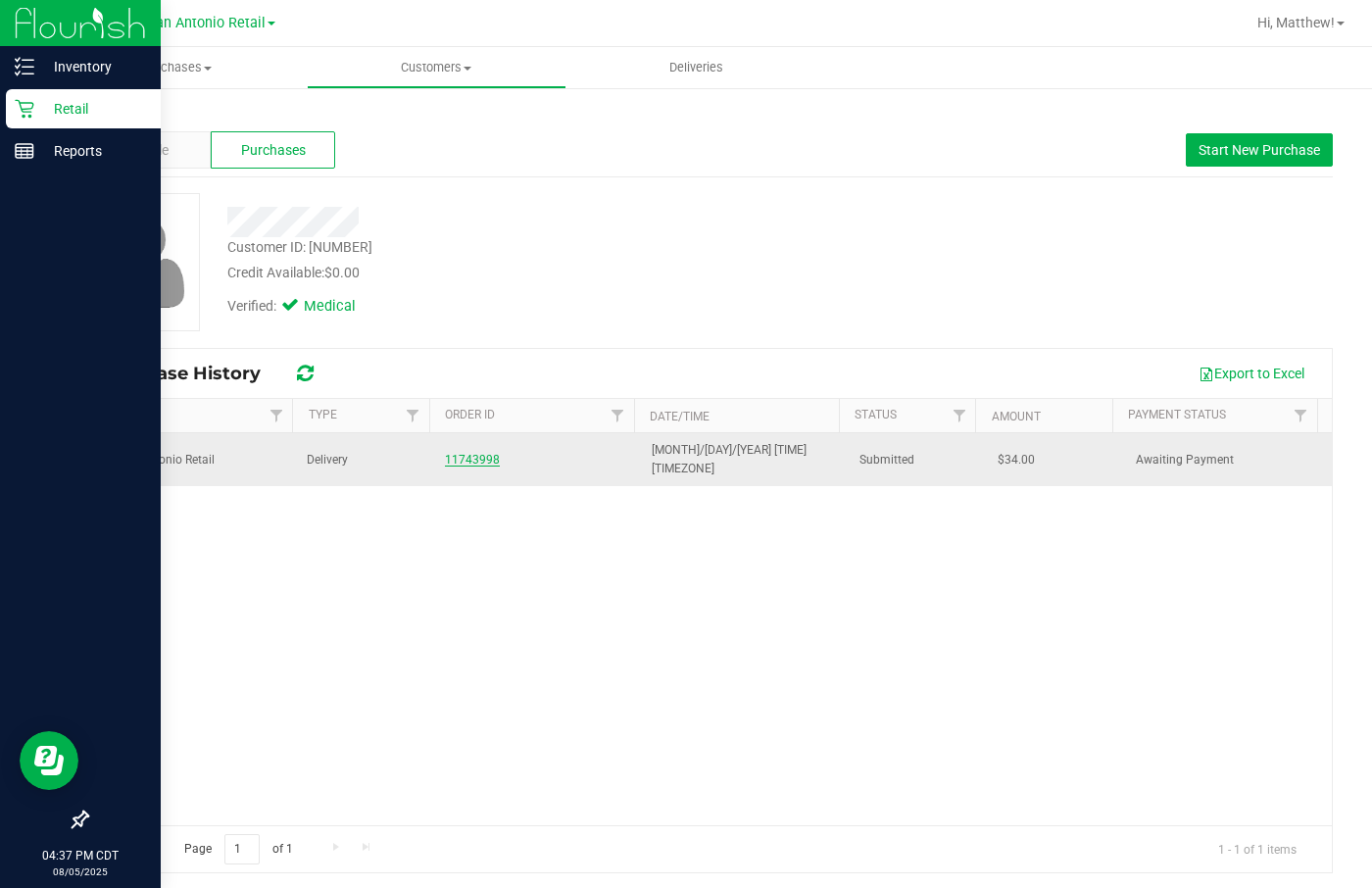 click on "11743998" at bounding box center [472, 460] 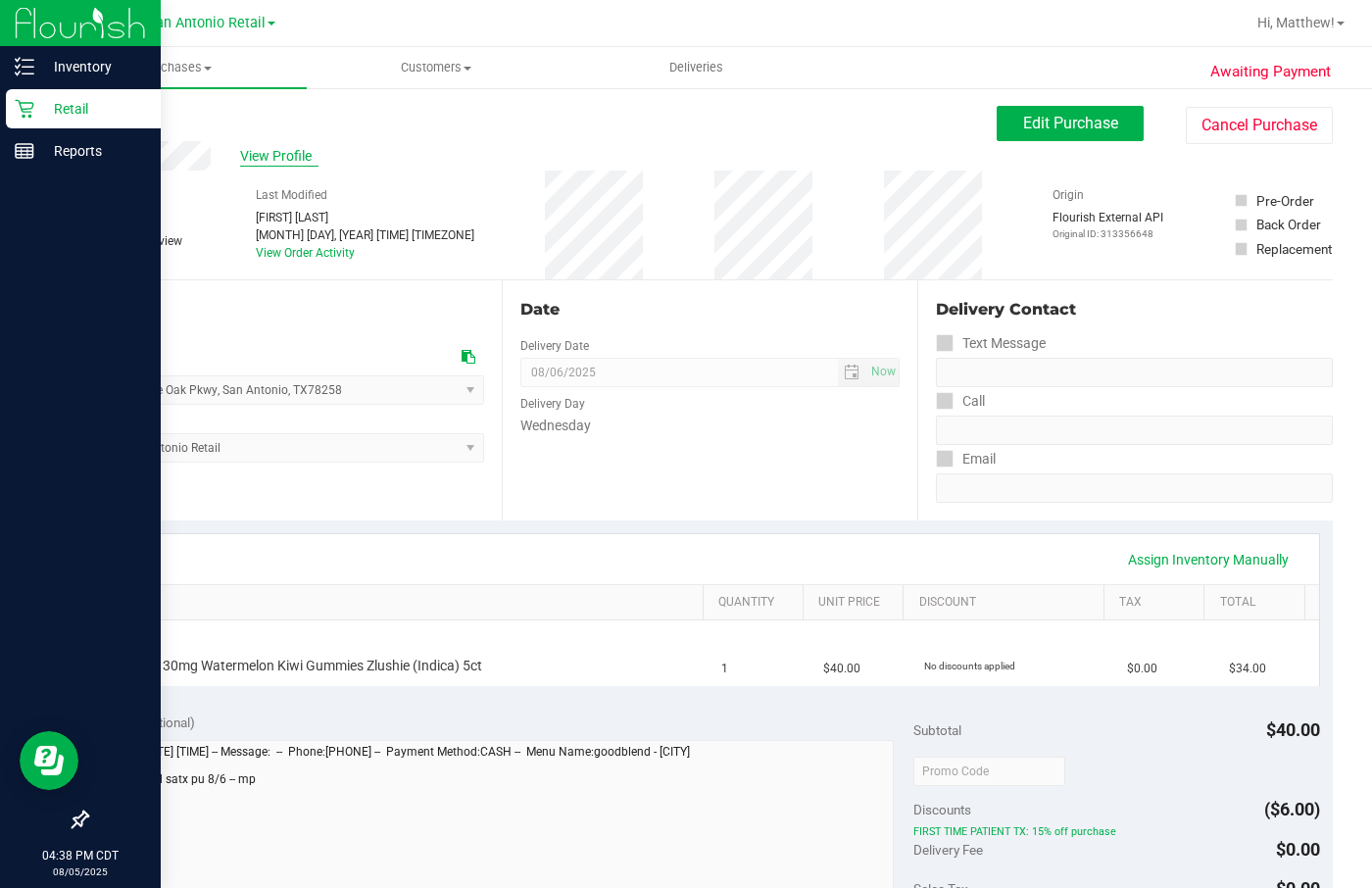 click on "View Profile" at bounding box center [279, 156] 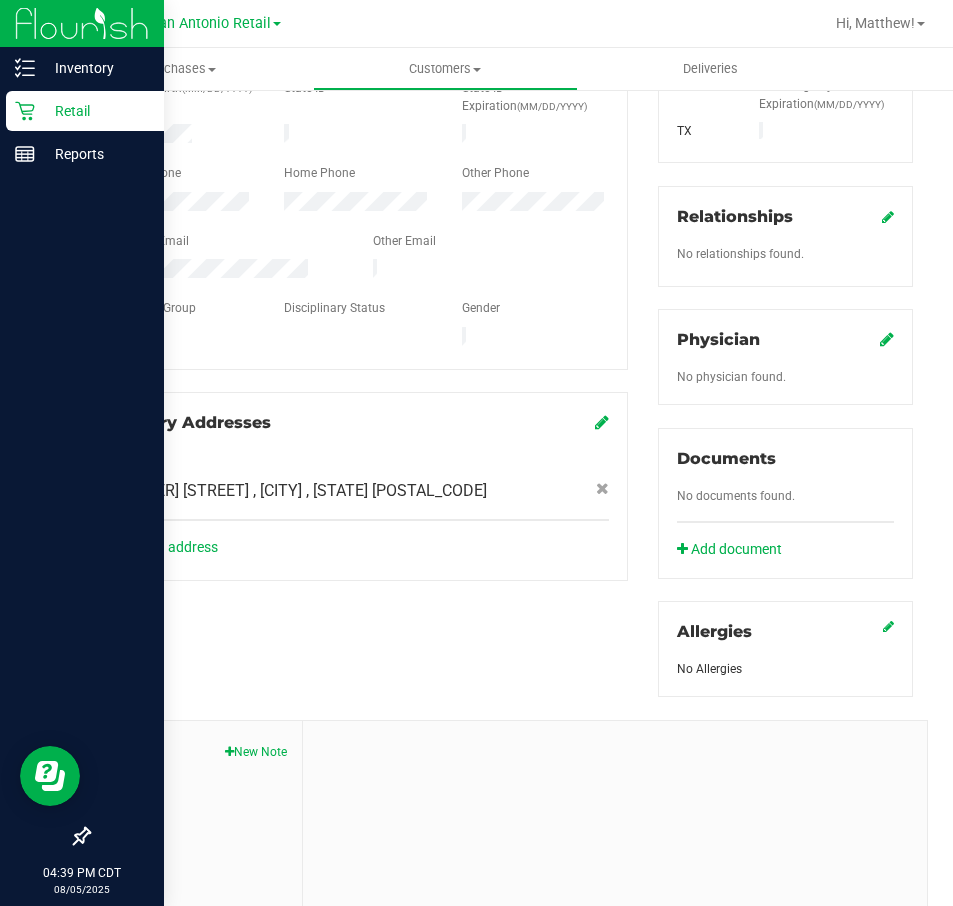 scroll, scrollTop: 555, scrollLeft: 0, axis: vertical 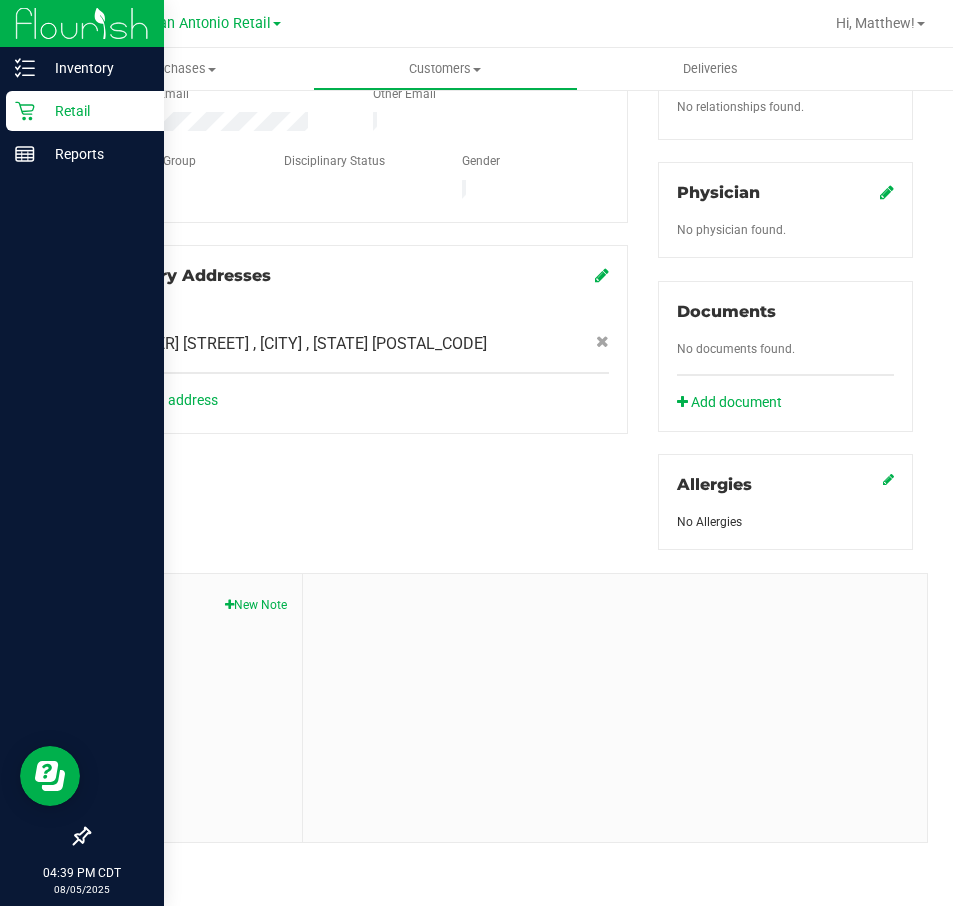 click on "Notes
New Note" at bounding box center [196, 708] 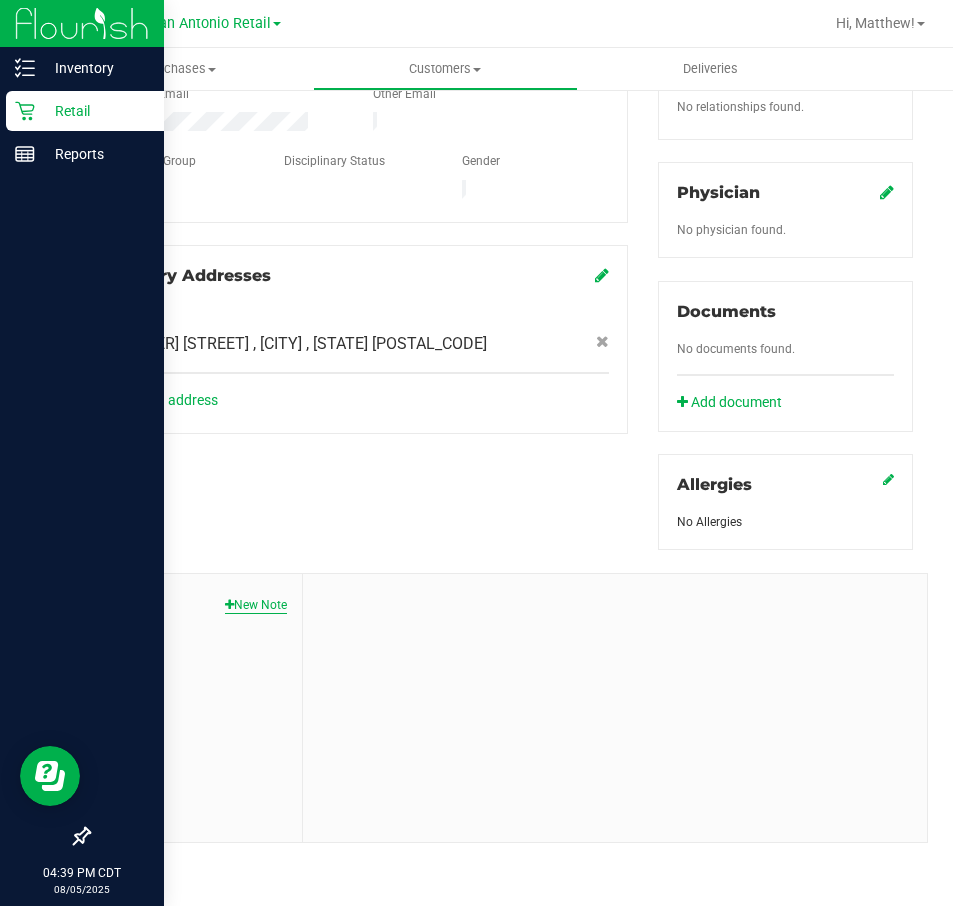 click on "New Note" at bounding box center (256, 605) 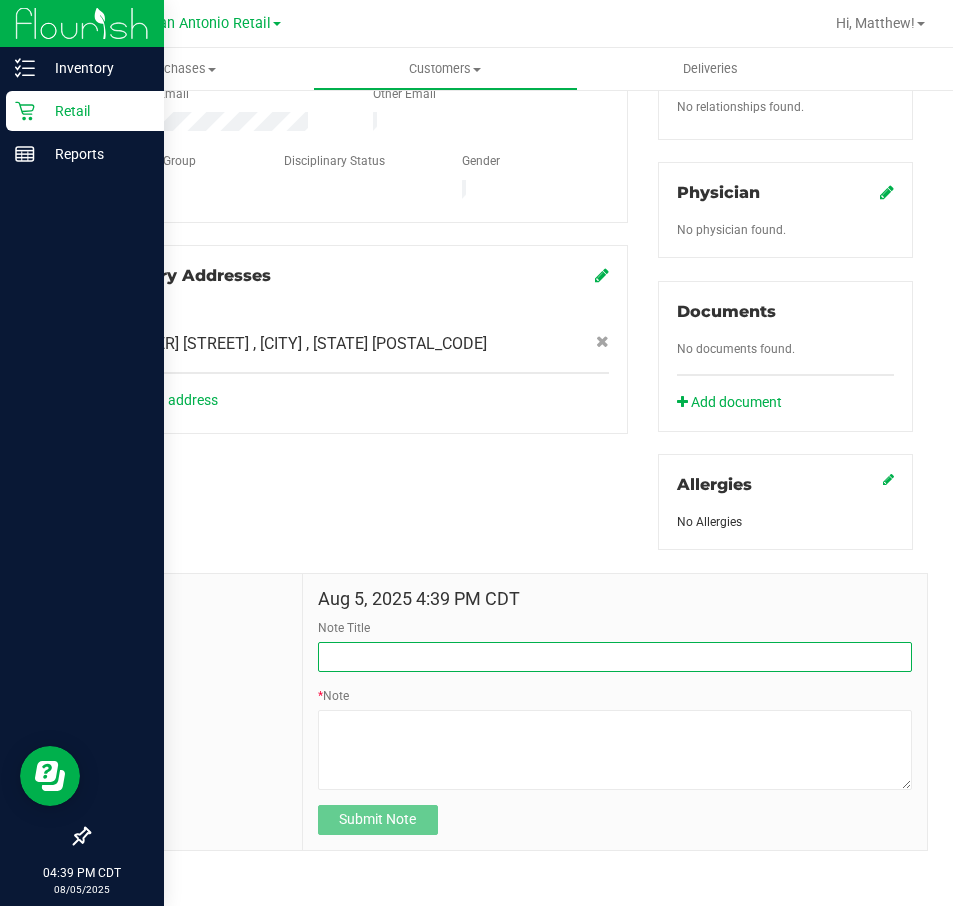 click on "Note Title" at bounding box center [615, 657] 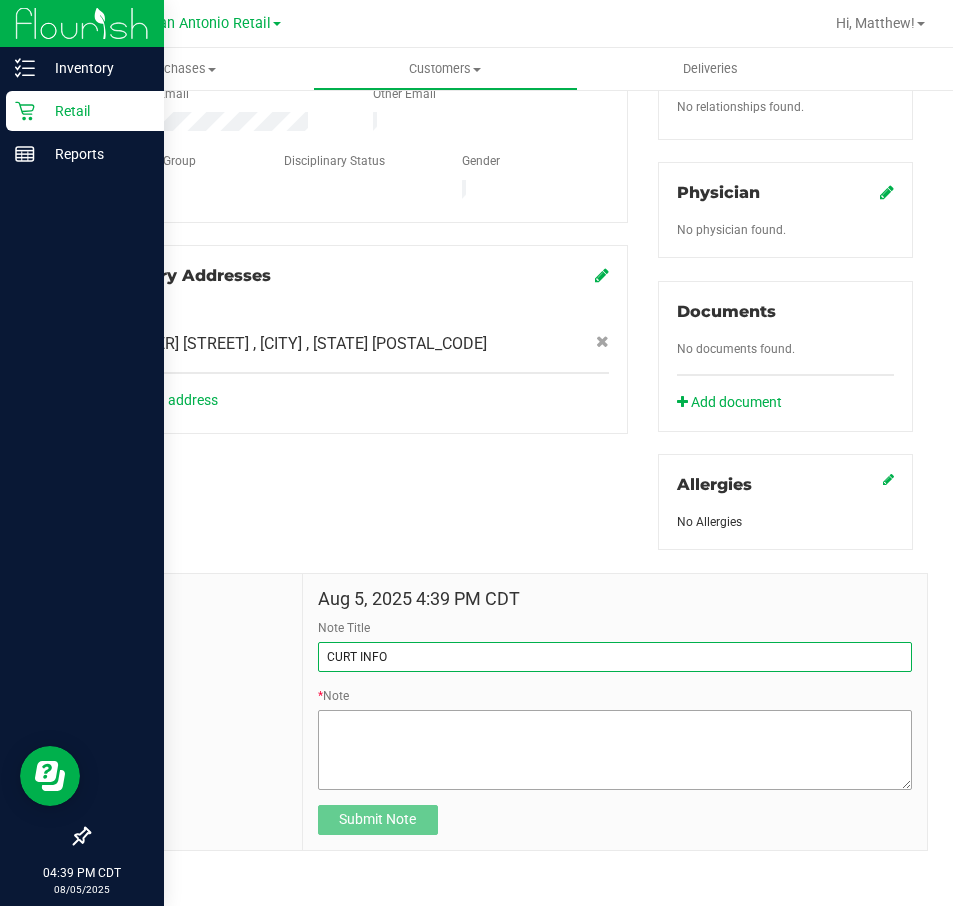 type on "CURT INFO" 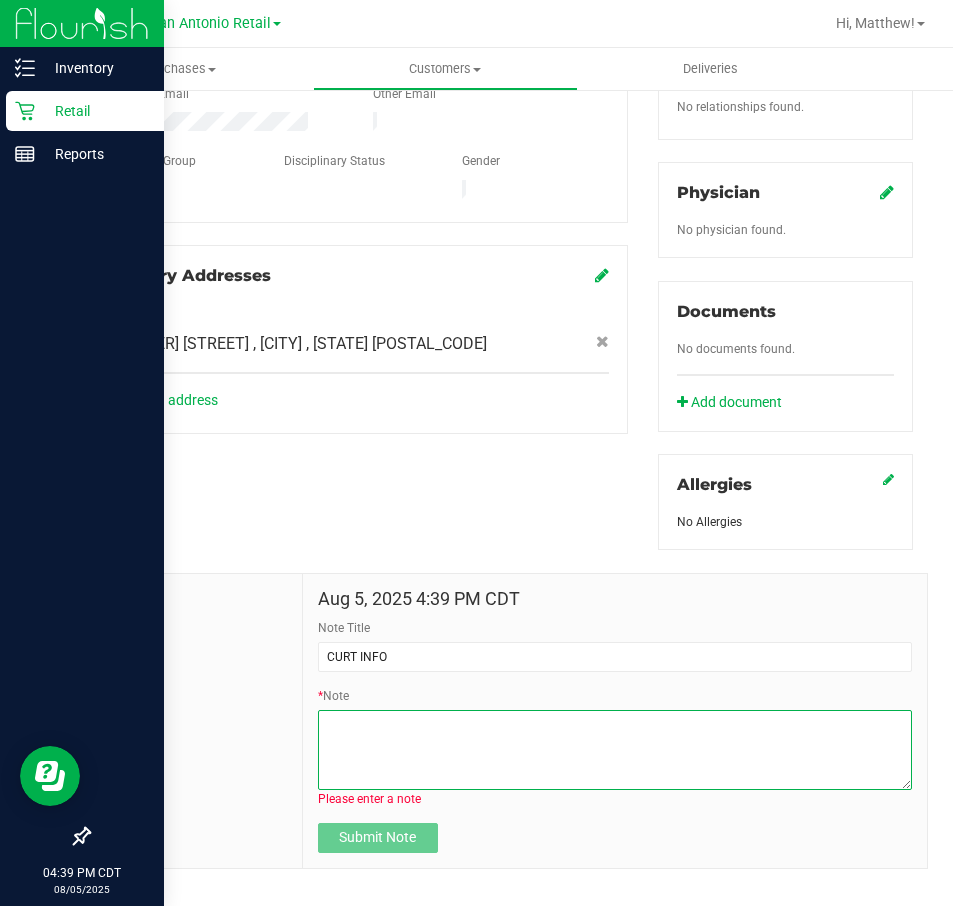 paste on "Patient Name:
[FIRST] [LAST]
Address:
[NUMBER] [STREET]
[CITY], [STATE], [POSTAL_CODE]
Phone Number:
[PHONE]
DOB:
[DATE]
SSN Last 5:
[NUMBER]" 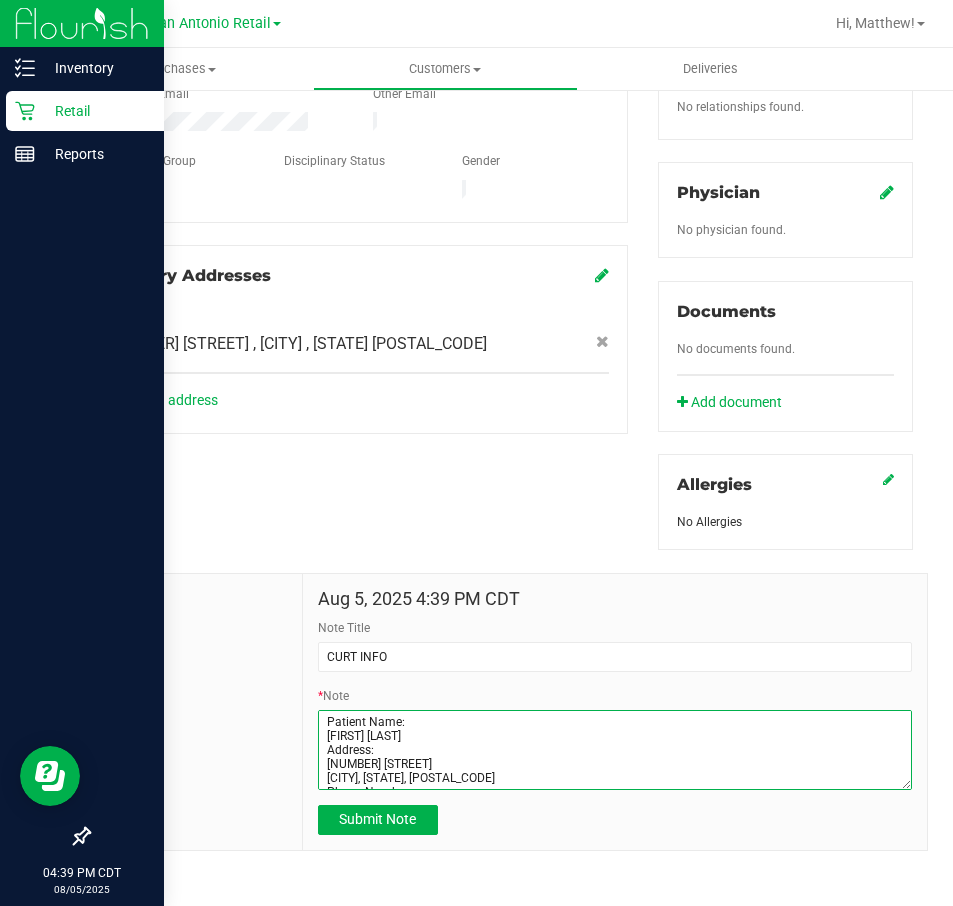 scroll, scrollTop: 80, scrollLeft: 0, axis: vertical 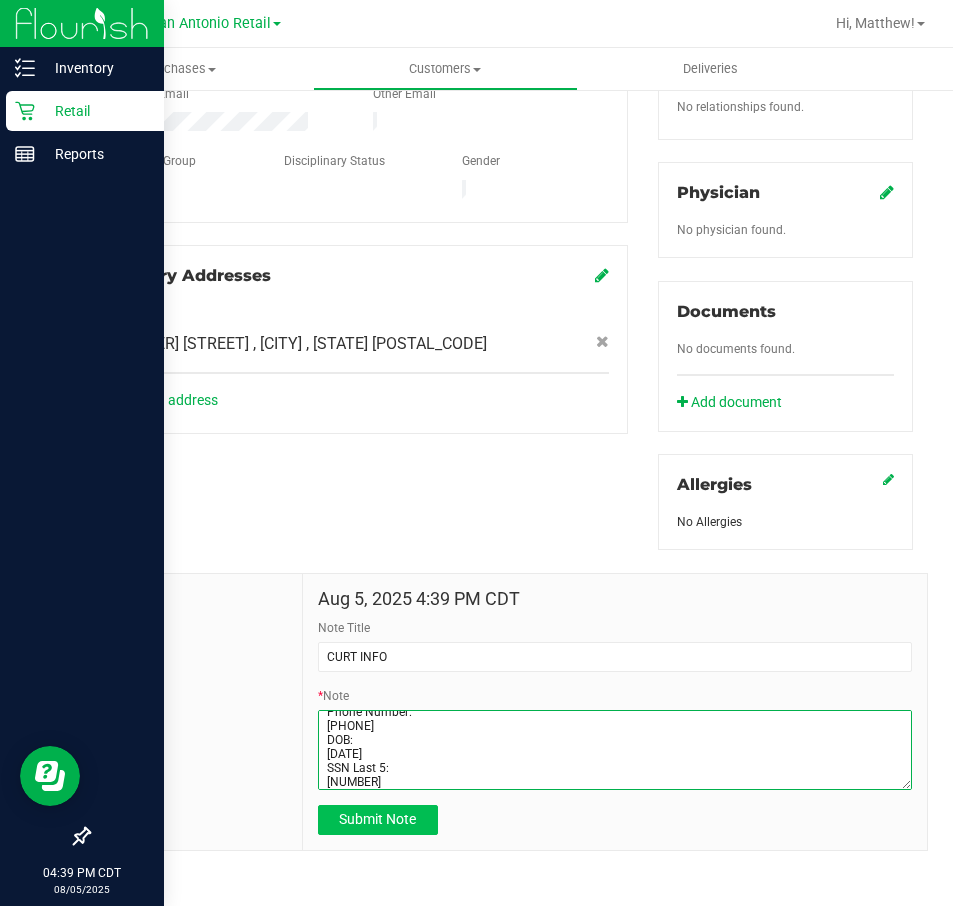 type on "Patient Name:
[FIRST] [LAST]
Address:
[NUMBER] [STREET]
[CITY], [STATE], [POSTAL_CODE]
Phone Number:
[PHONE]
DOB:
[DATE]
SSN Last 5:
[NUMBER]" 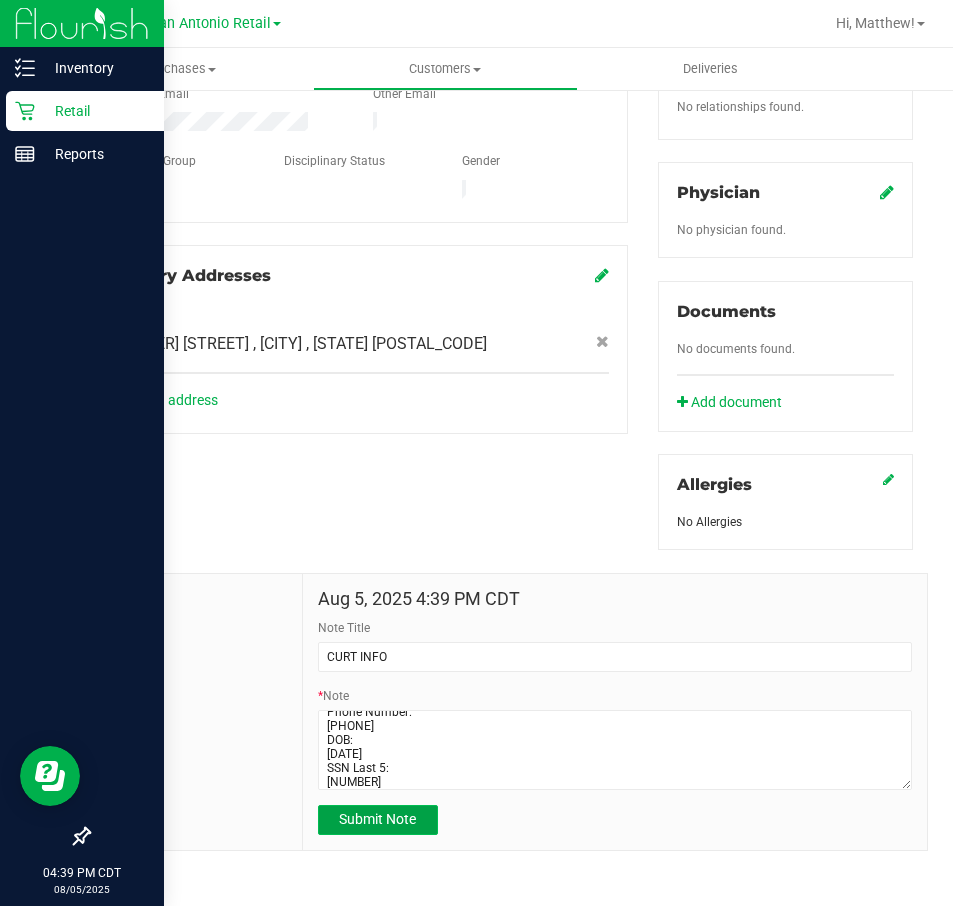 click on "Submit Note" at bounding box center [377, 819] 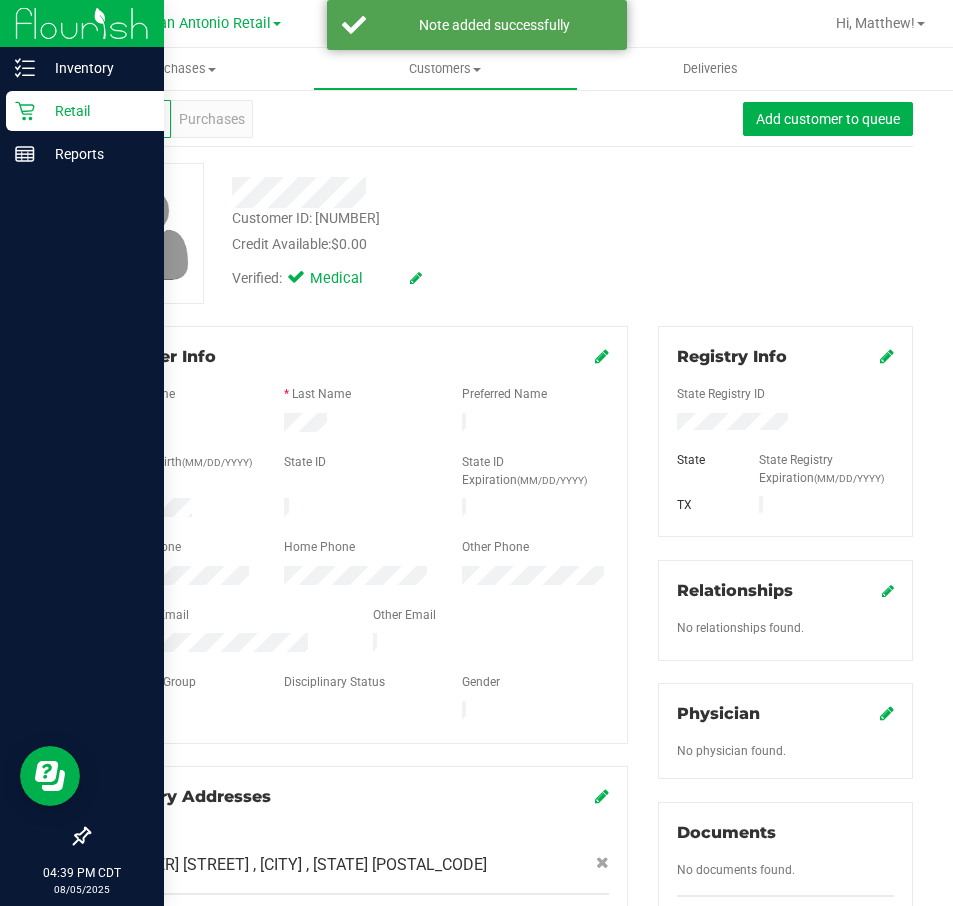 scroll, scrollTop: 0, scrollLeft: 0, axis: both 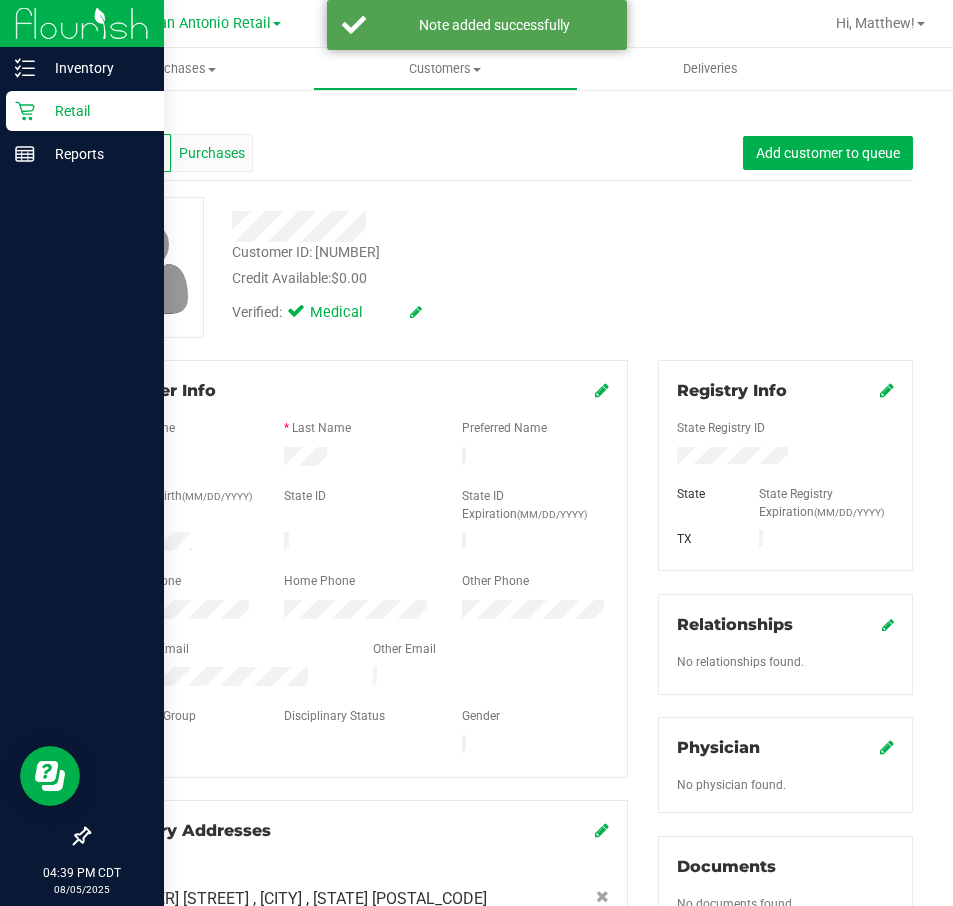 click on "Purchases" at bounding box center [212, 153] 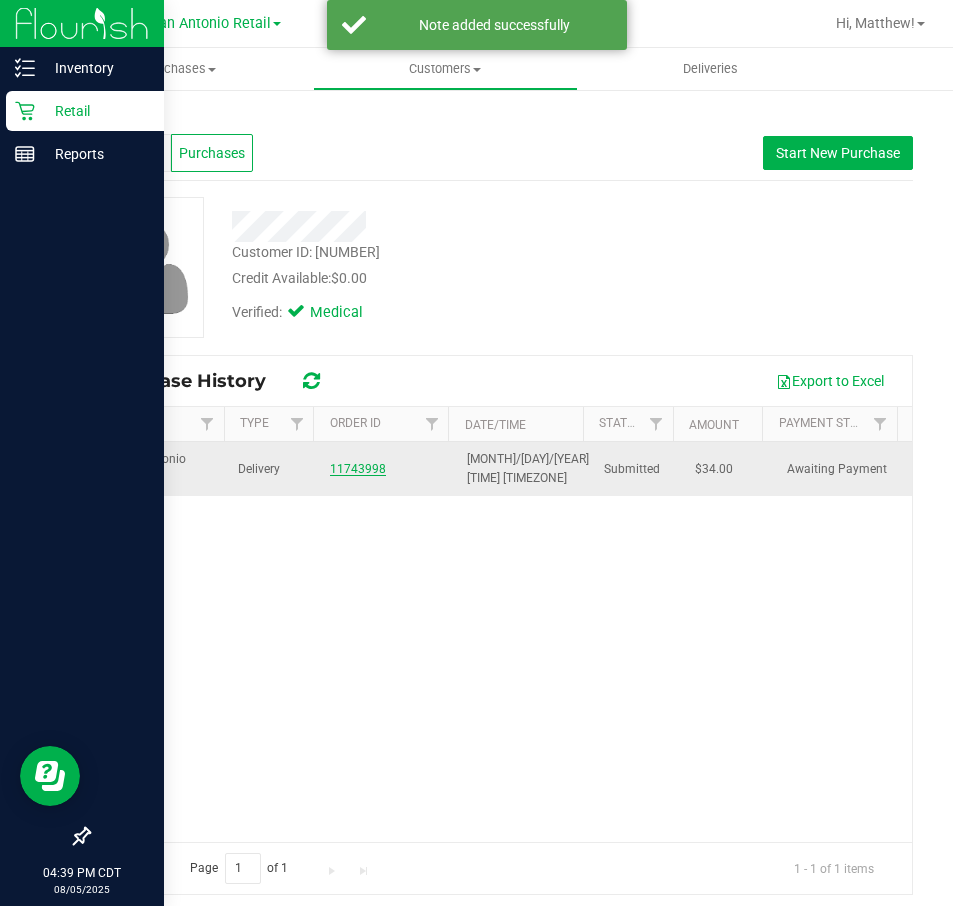 click on "11743998" at bounding box center (386, 469) 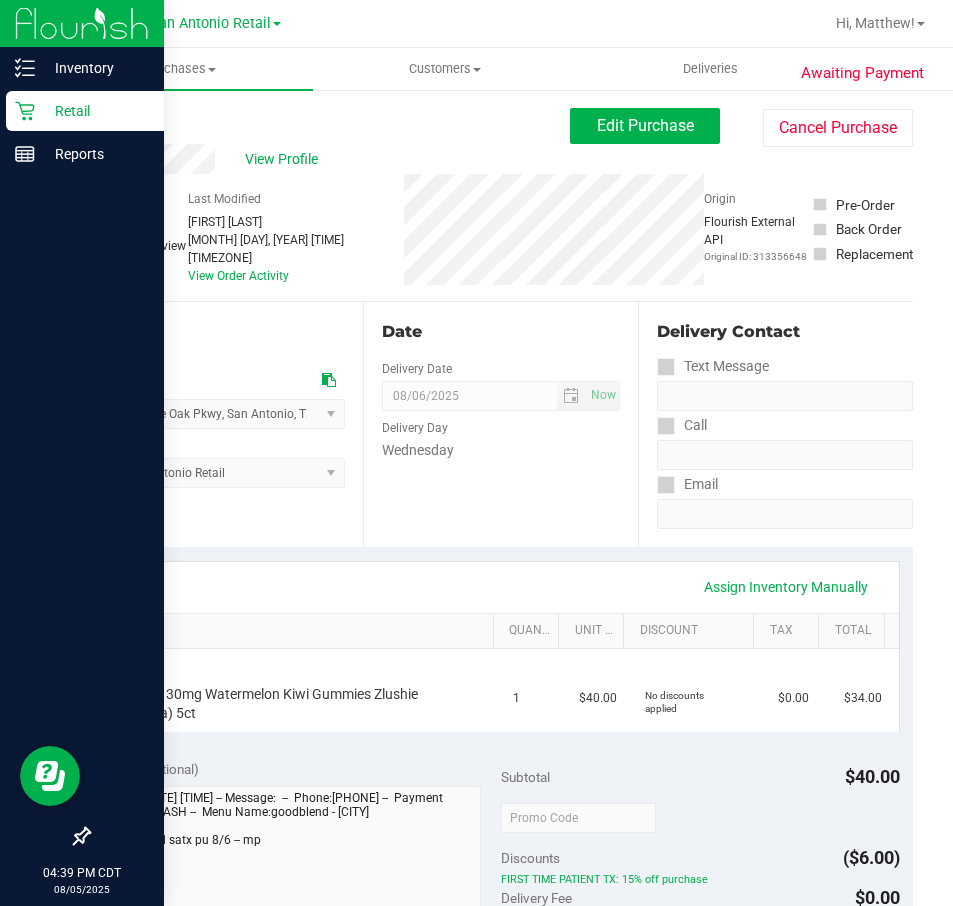 click on "Awaiting Payment
Back
Edit Purchase
Cancel Purchase
View Profile
# [NUMBER]
Submitted
Needs review
Last Modified
[FIRST] [LAST]
[MONTH] [DAY], [YEAR] [TIME] [TIMEZONE]
View Order Activity
Origin" at bounding box center (500, 876) 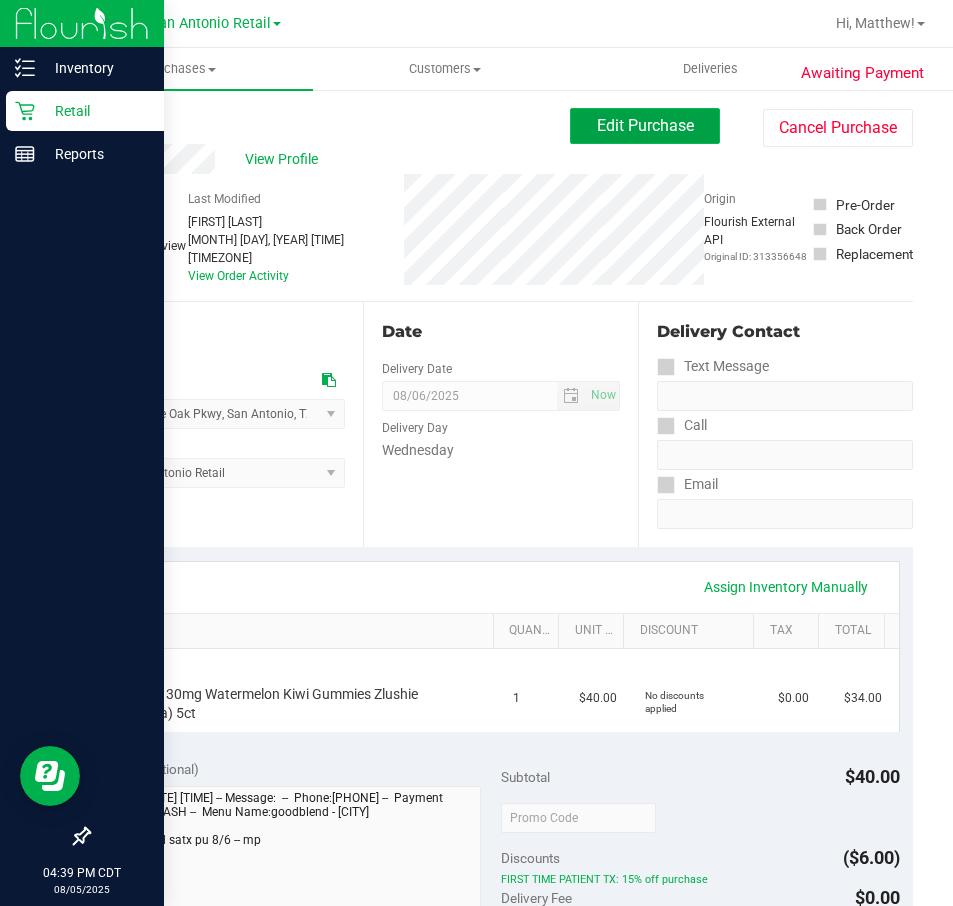 click on "Edit Purchase" at bounding box center [645, 126] 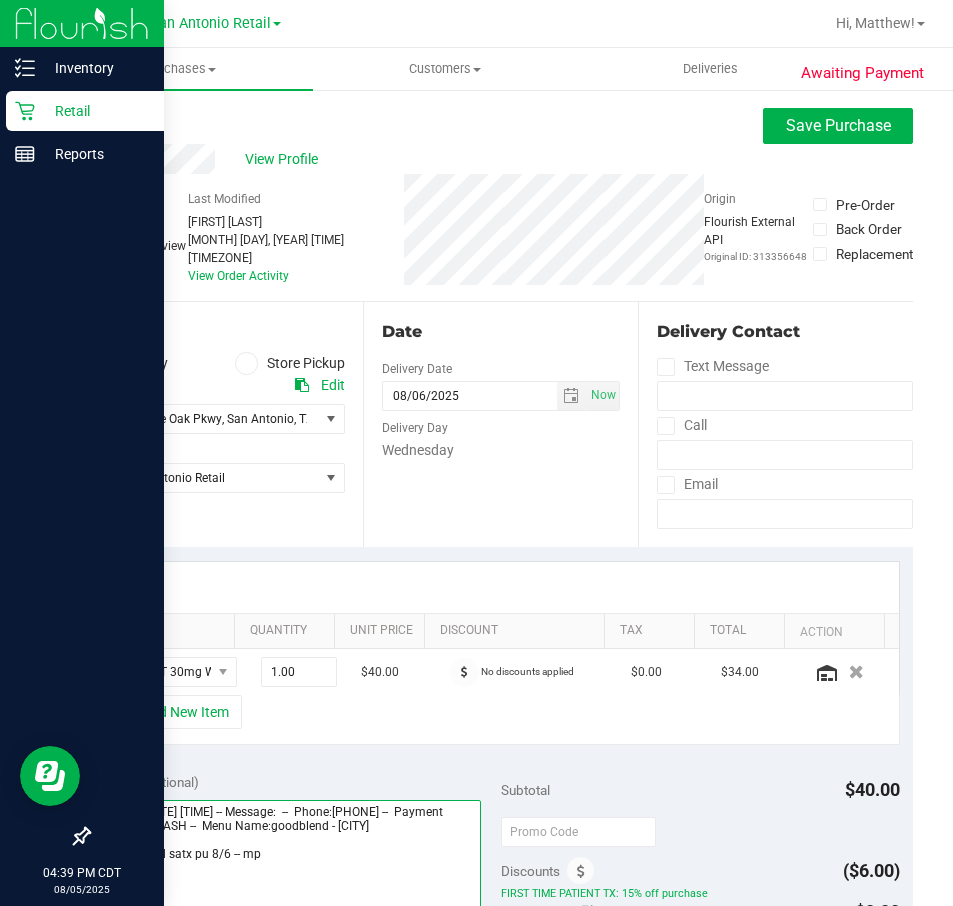 click at bounding box center (291, 896) 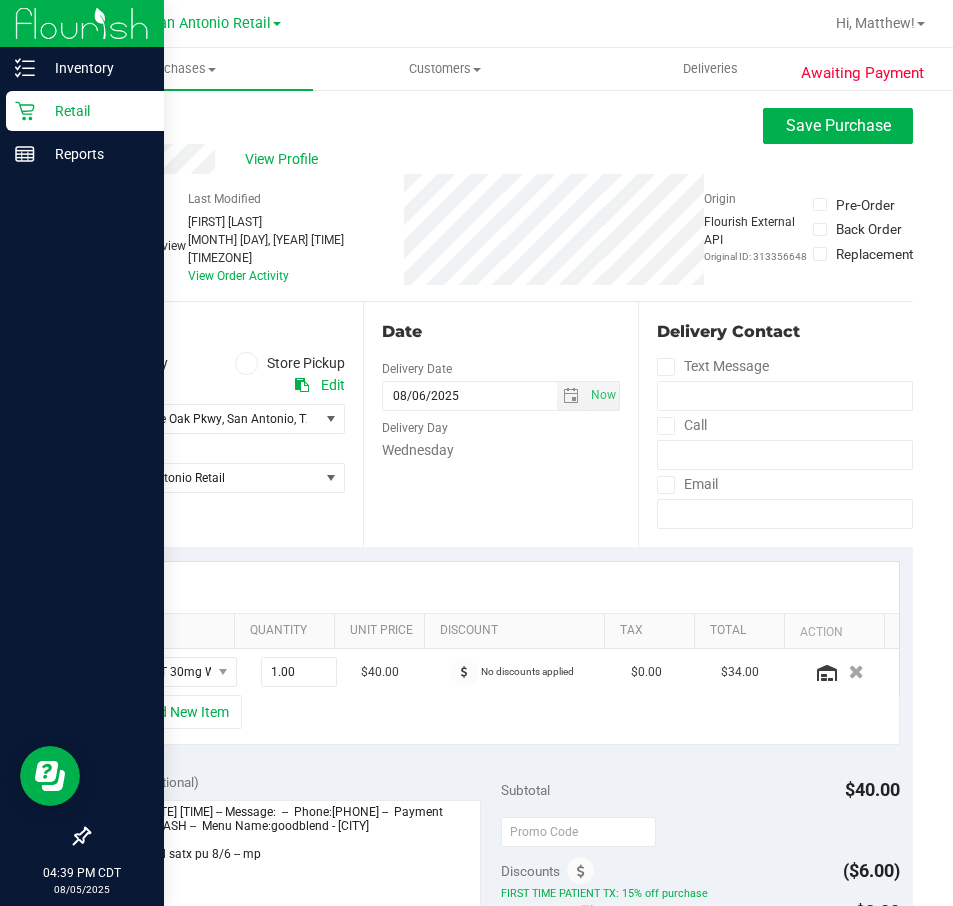 click on "Awaiting Payment
Back
Save Purchase
View Profile
# 11743998
Submitted
Needs review
Last Modified
[NAME] [LAST]
Aug 5, 2025 4:36:28 PM CDT
View Order Activity
Origin" at bounding box center [500, 883] 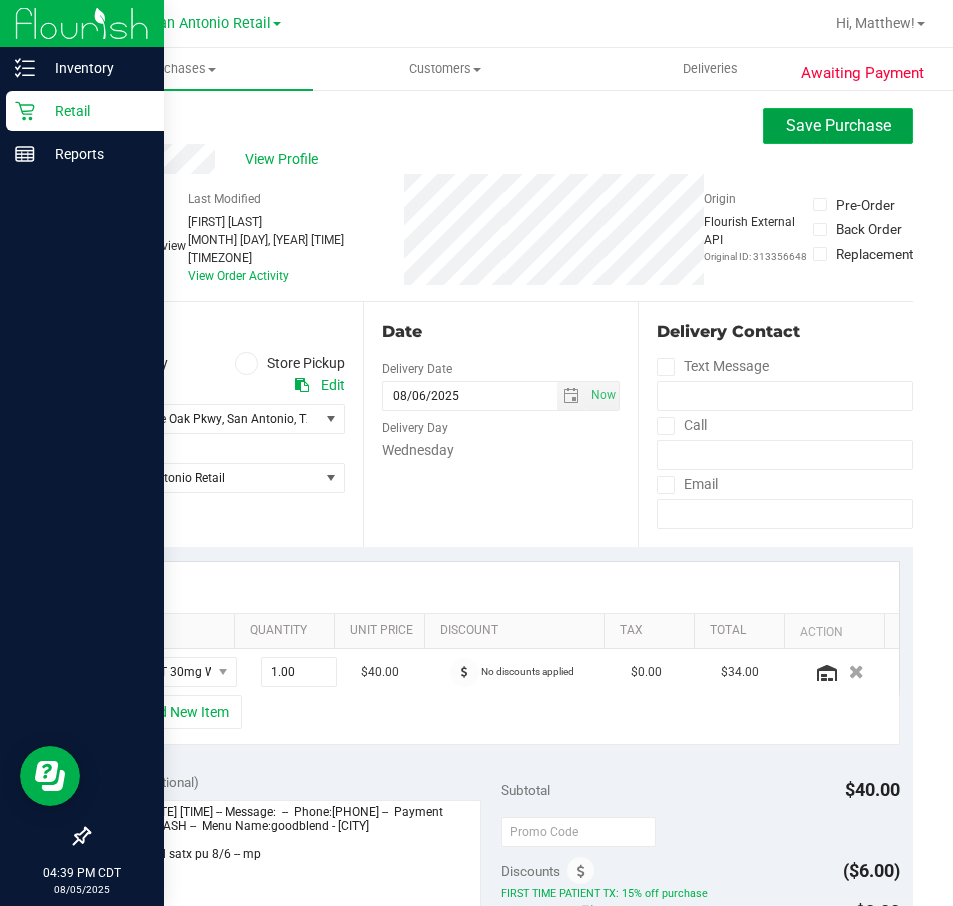 click on "Save Purchase" at bounding box center (838, 126) 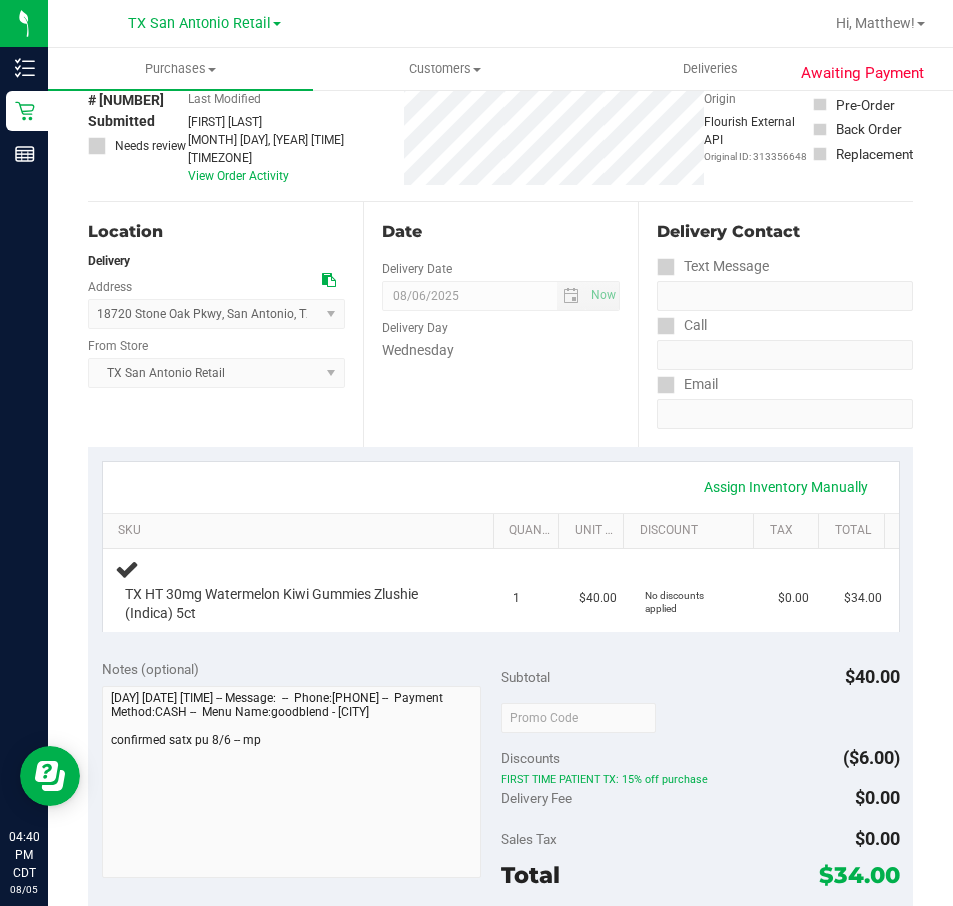 scroll, scrollTop: 0, scrollLeft: 0, axis: both 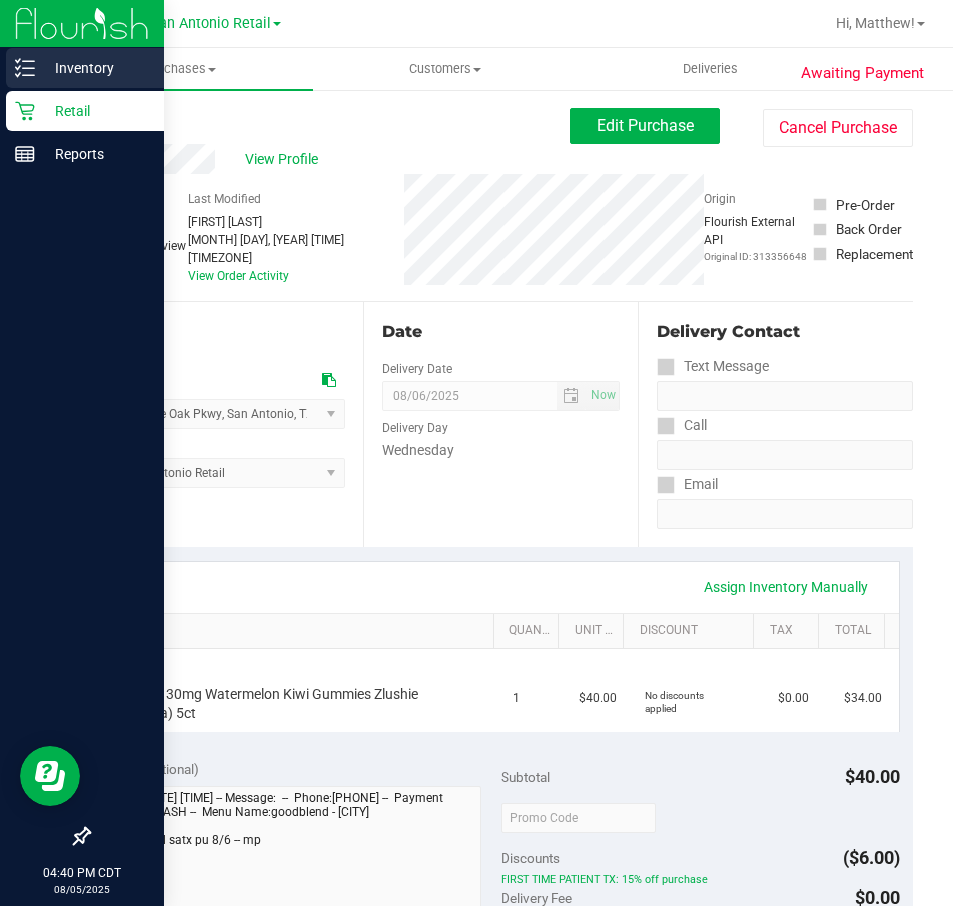 click on "Inventory" at bounding box center [82, 69] 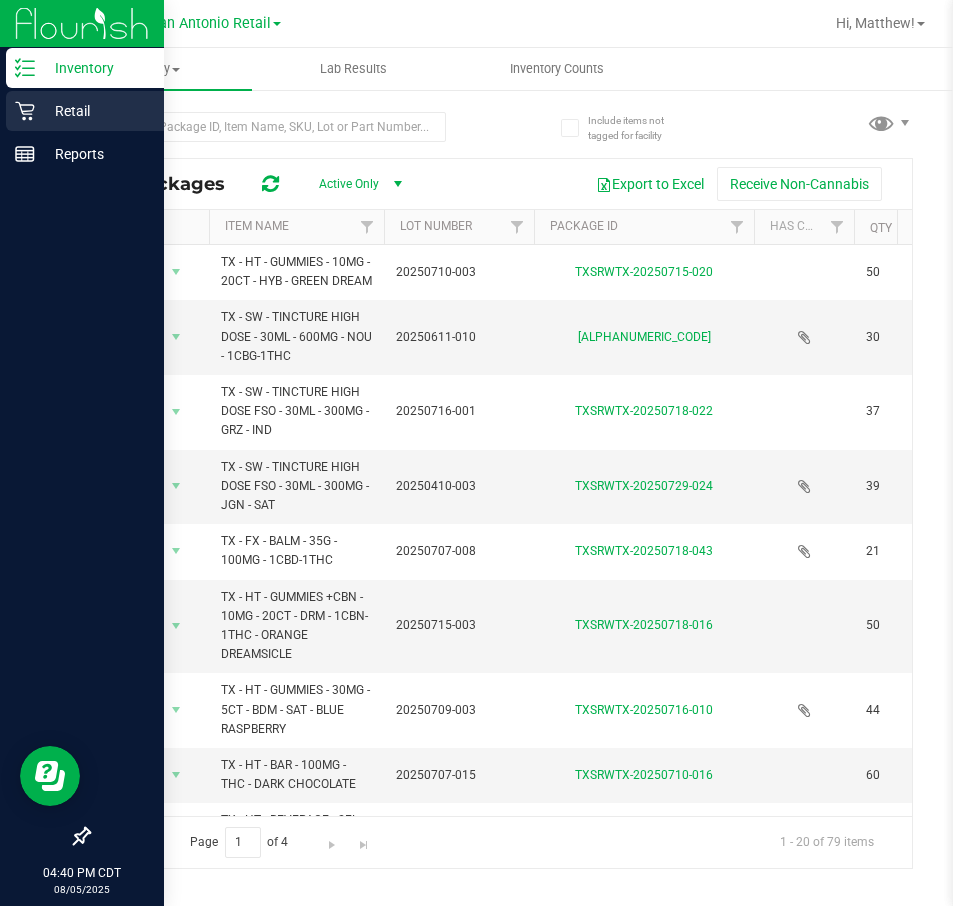 click on "Retail" at bounding box center (95, 111) 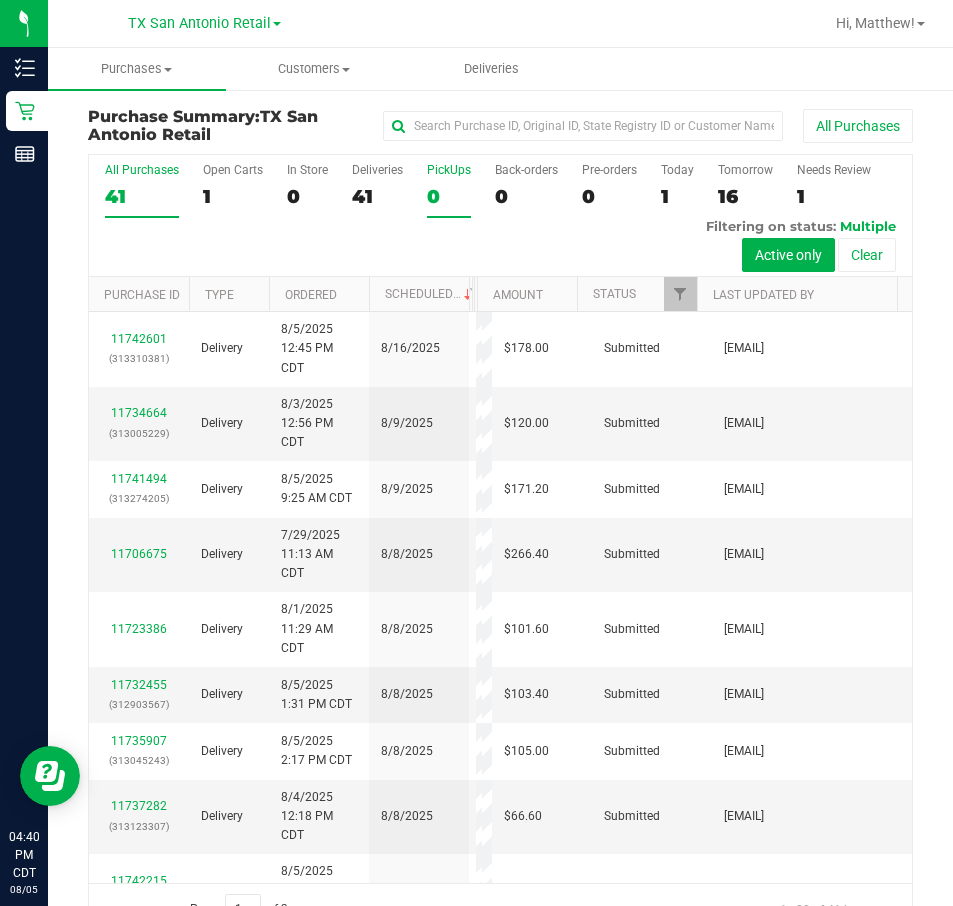 click on "0" at bounding box center [449, 196] 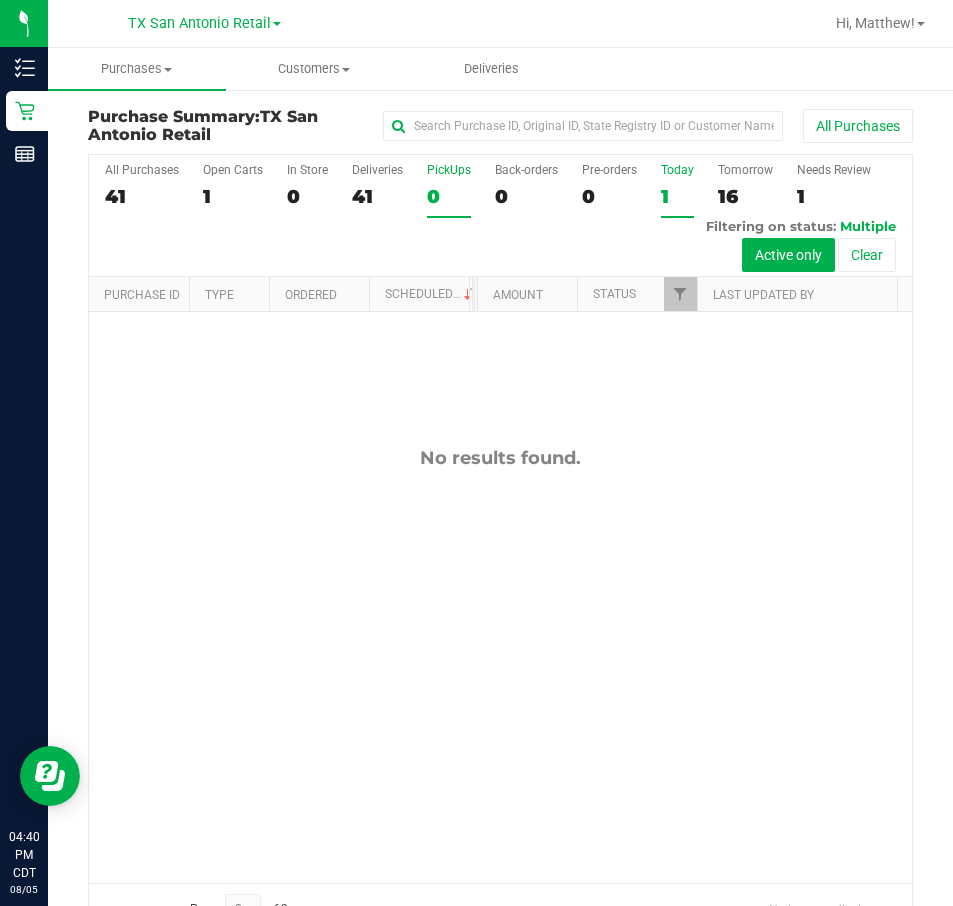 click on "Today
1" at bounding box center (677, 190) 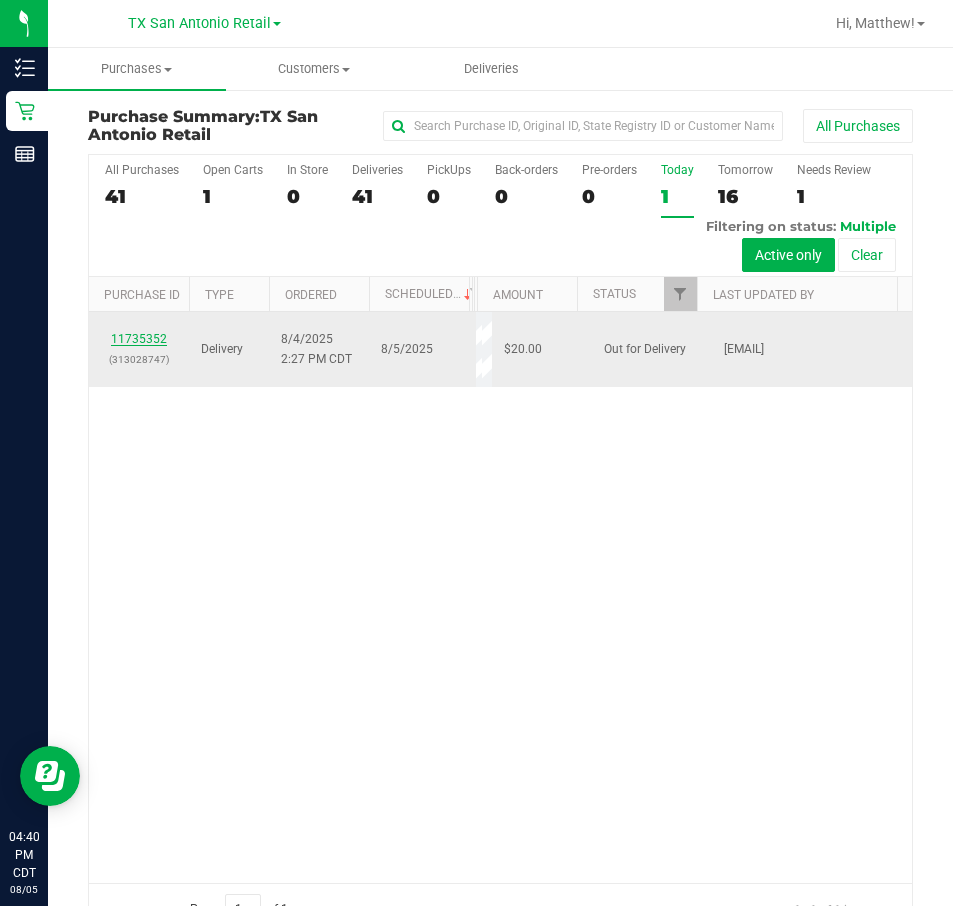 click on "11735352" at bounding box center (139, 339) 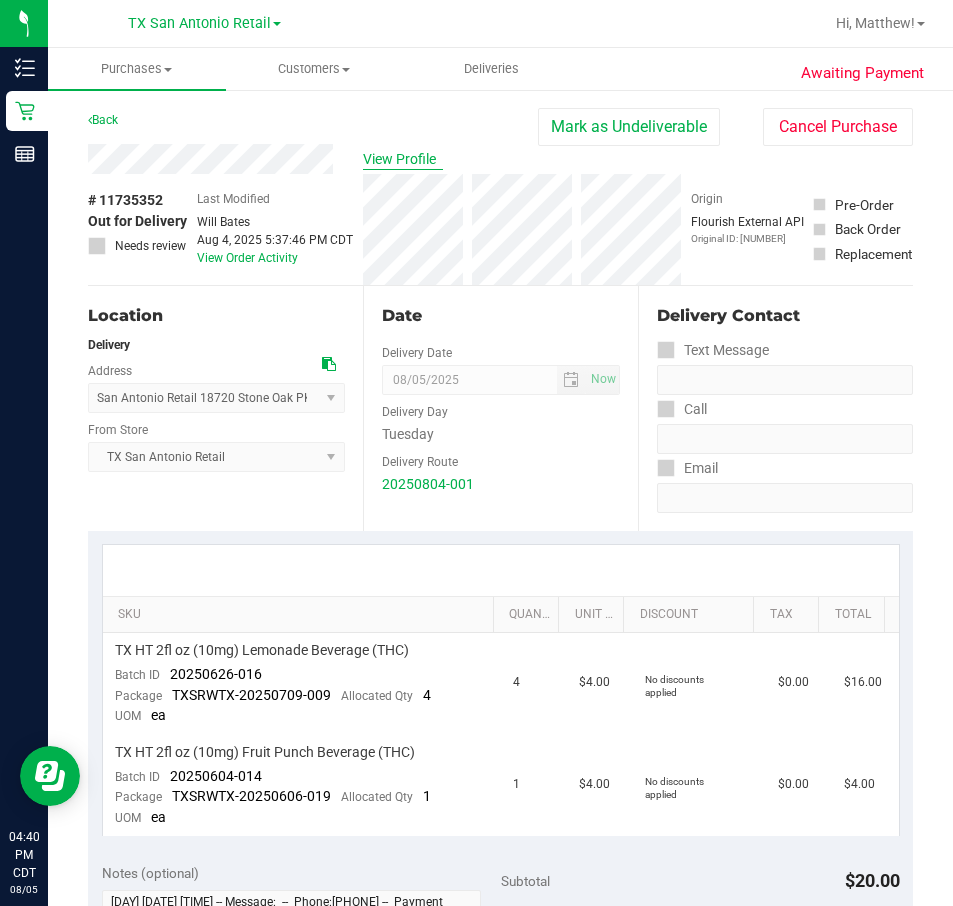 click on "View Profile" at bounding box center (403, 159) 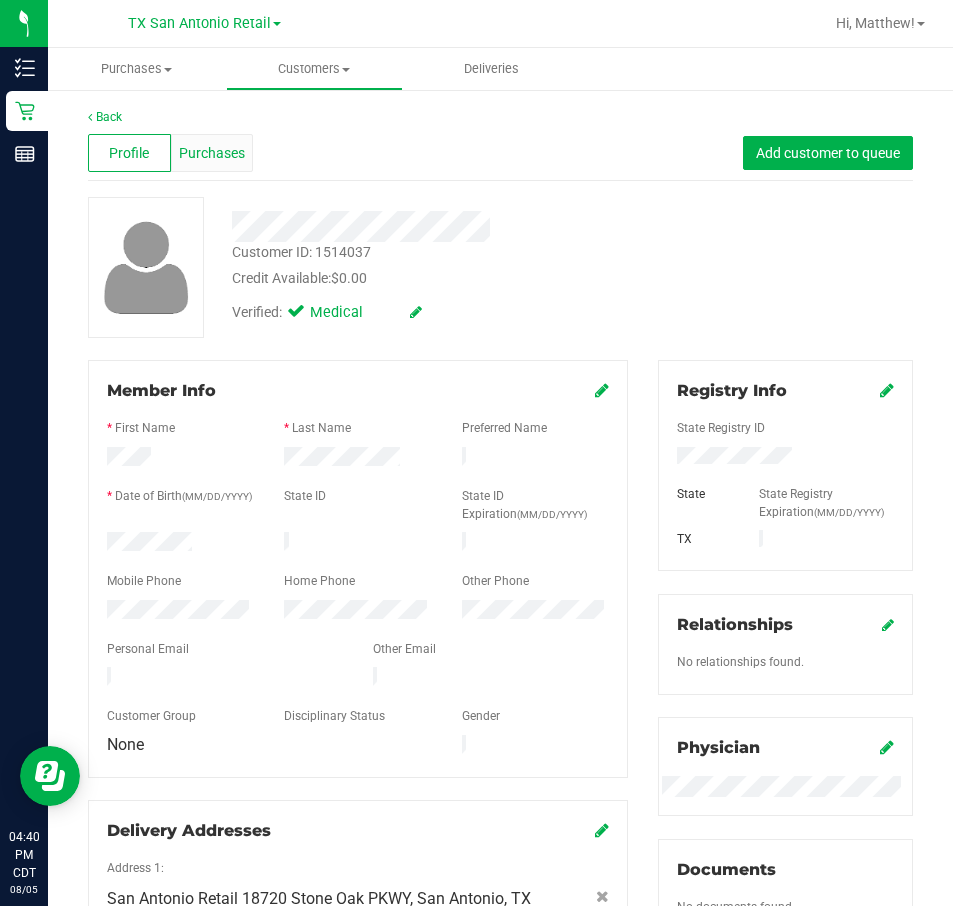 click on "Purchases" at bounding box center (212, 153) 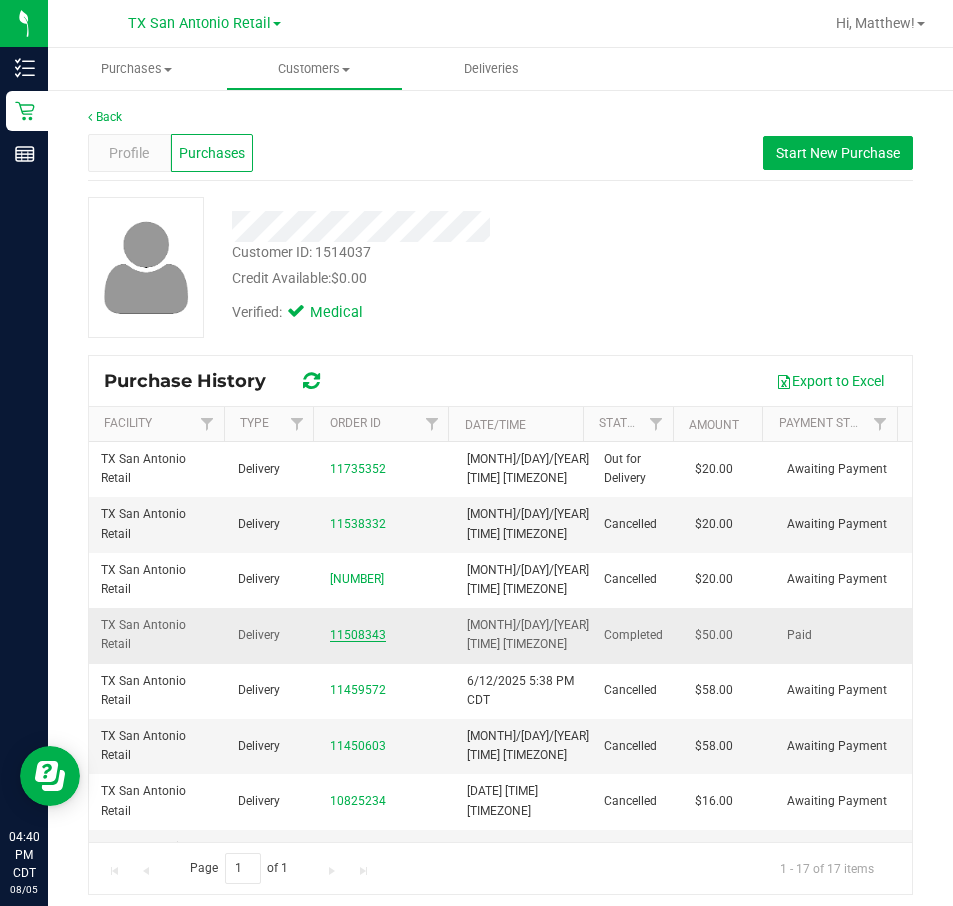 click on "11508343" at bounding box center [358, 635] 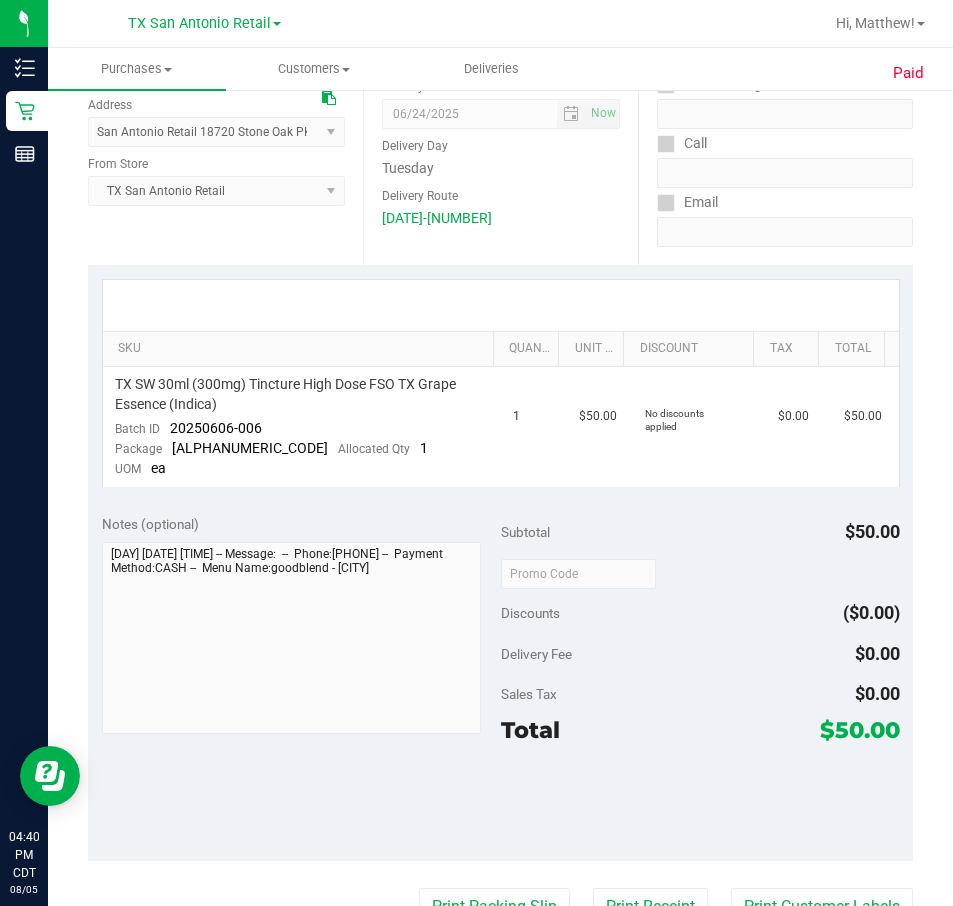scroll, scrollTop: 0, scrollLeft: 0, axis: both 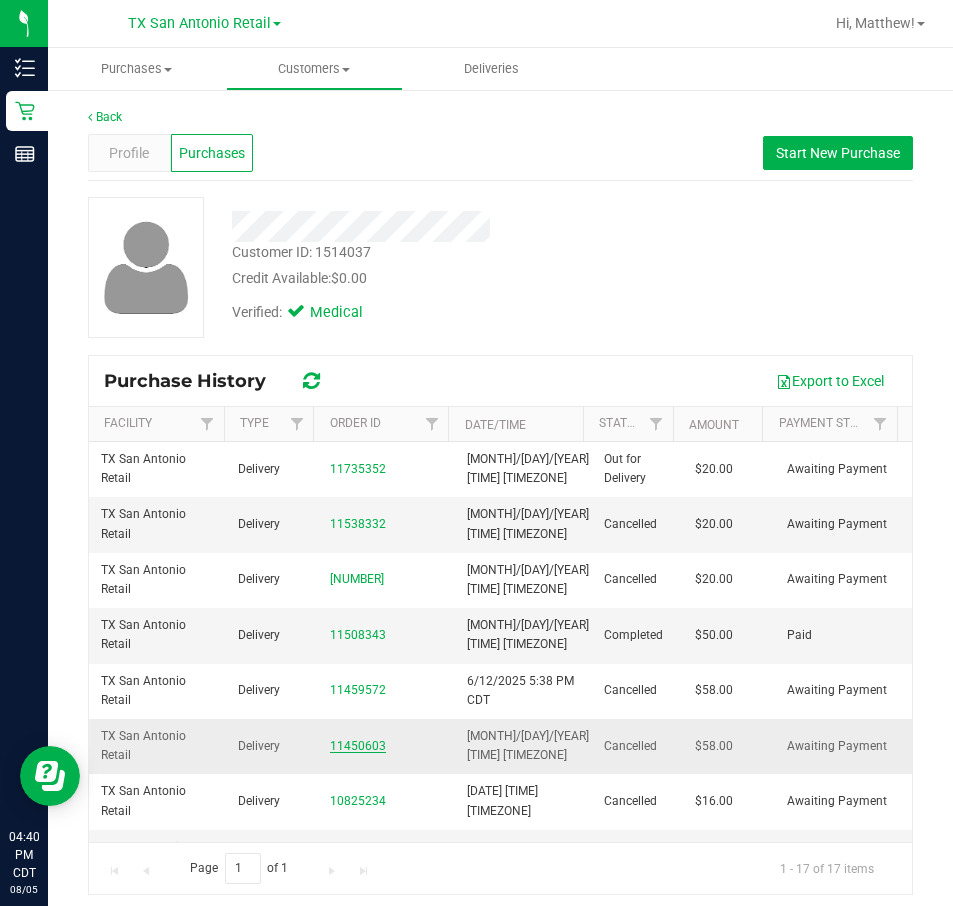 click on "11450603" at bounding box center [358, 746] 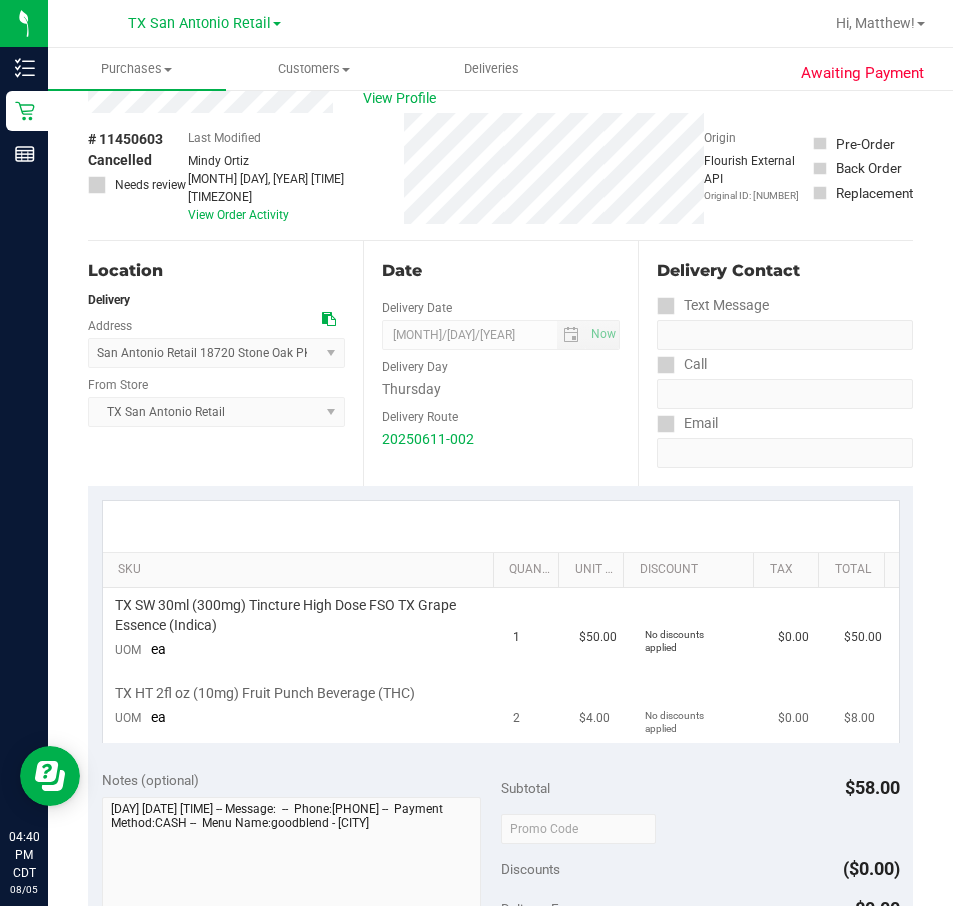 scroll, scrollTop: 0, scrollLeft: 0, axis: both 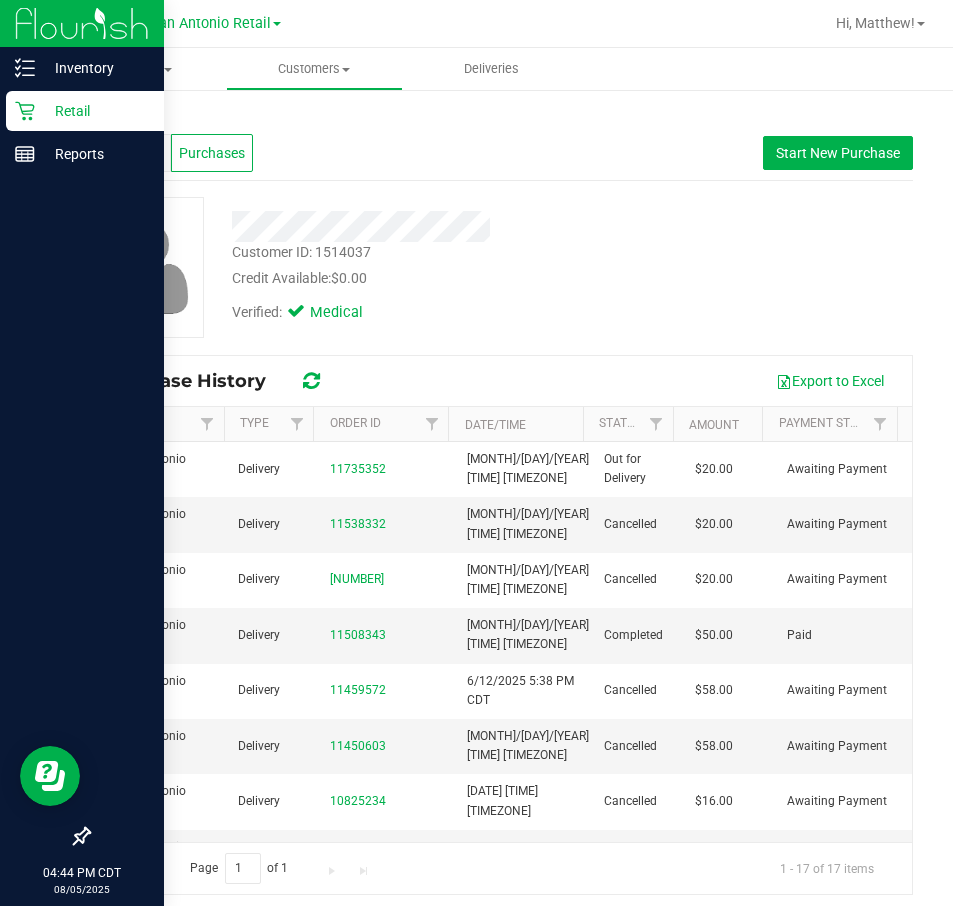 click on "Retail" at bounding box center (95, 111) 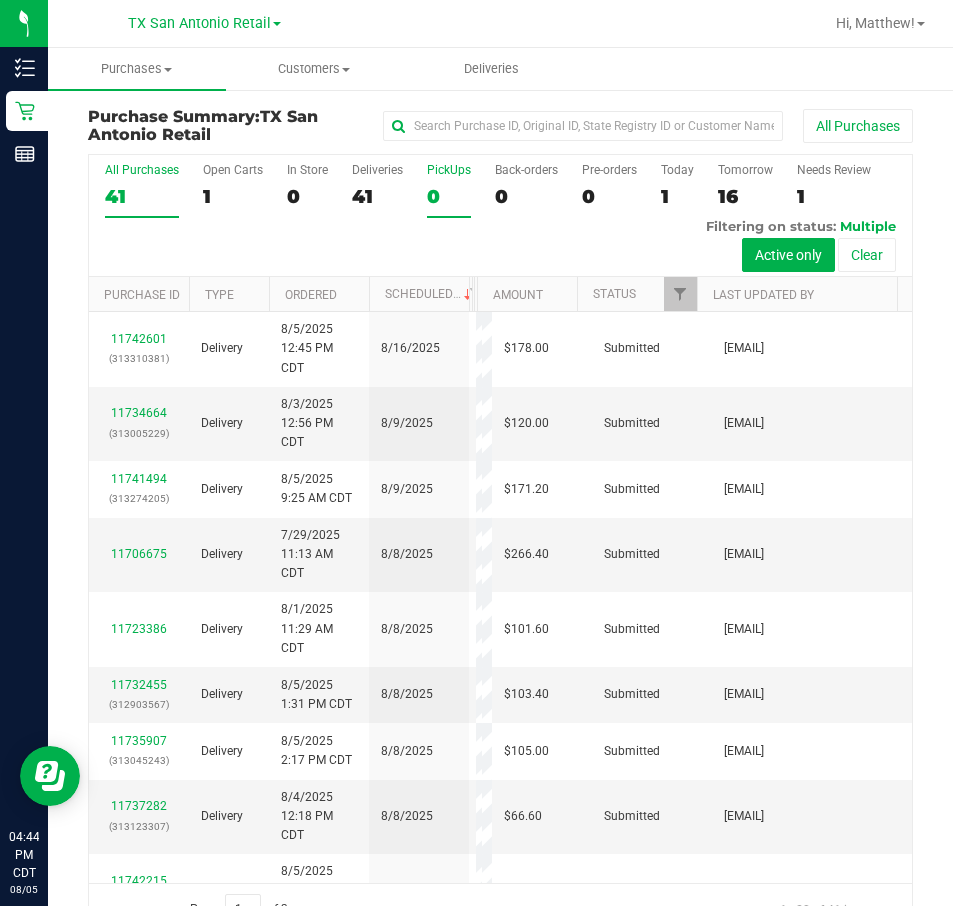 click on "0" at bounding box center (449, 196) 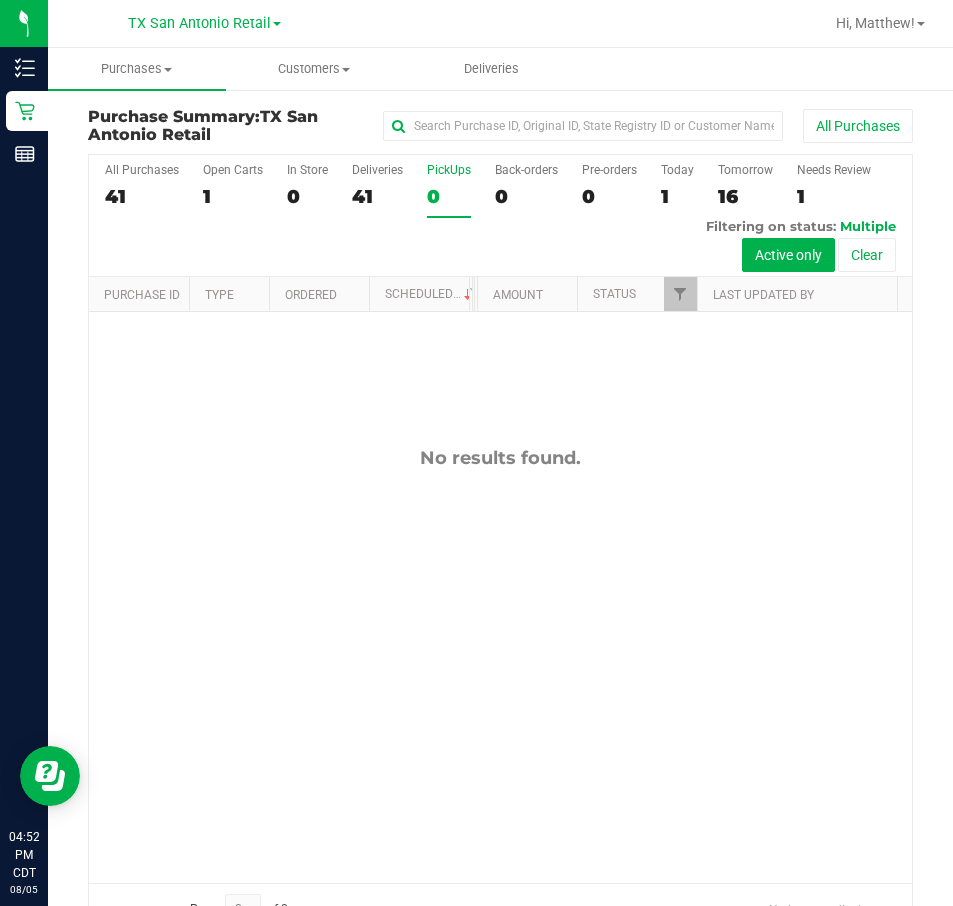 click on "PickUps
0" at bounding box center [449, 190] 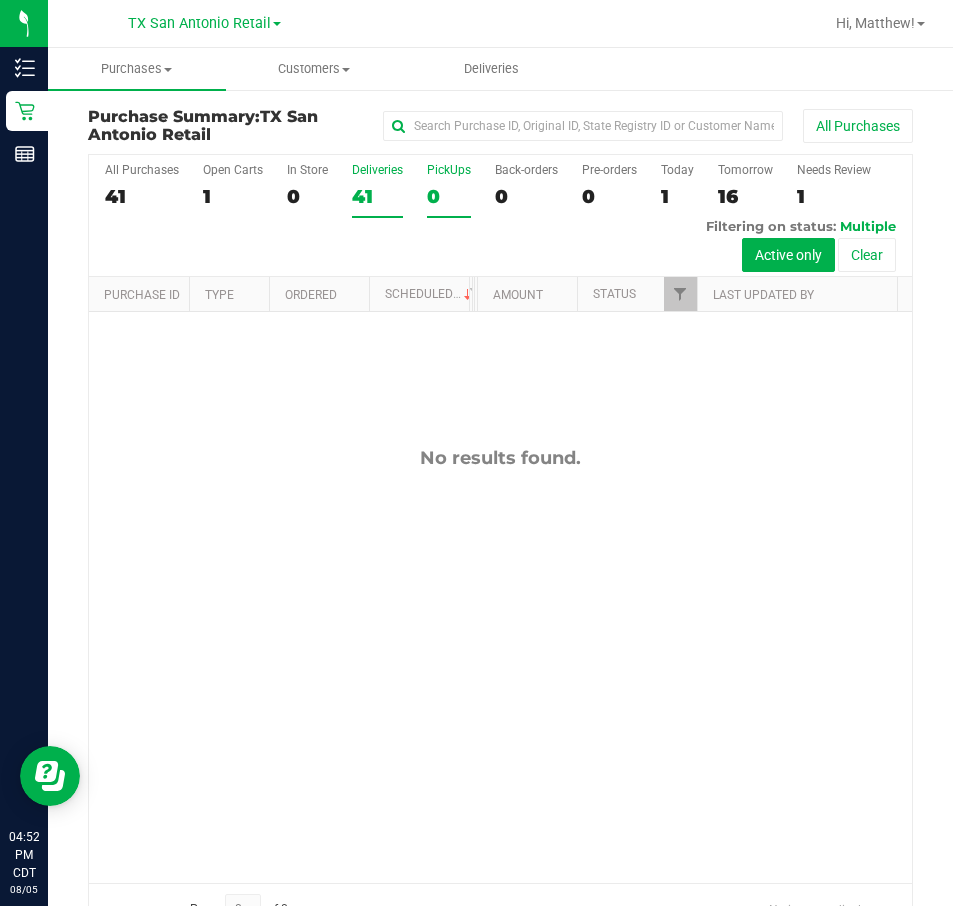 click on "Deliveries
41" at bounding box center (377, 190) 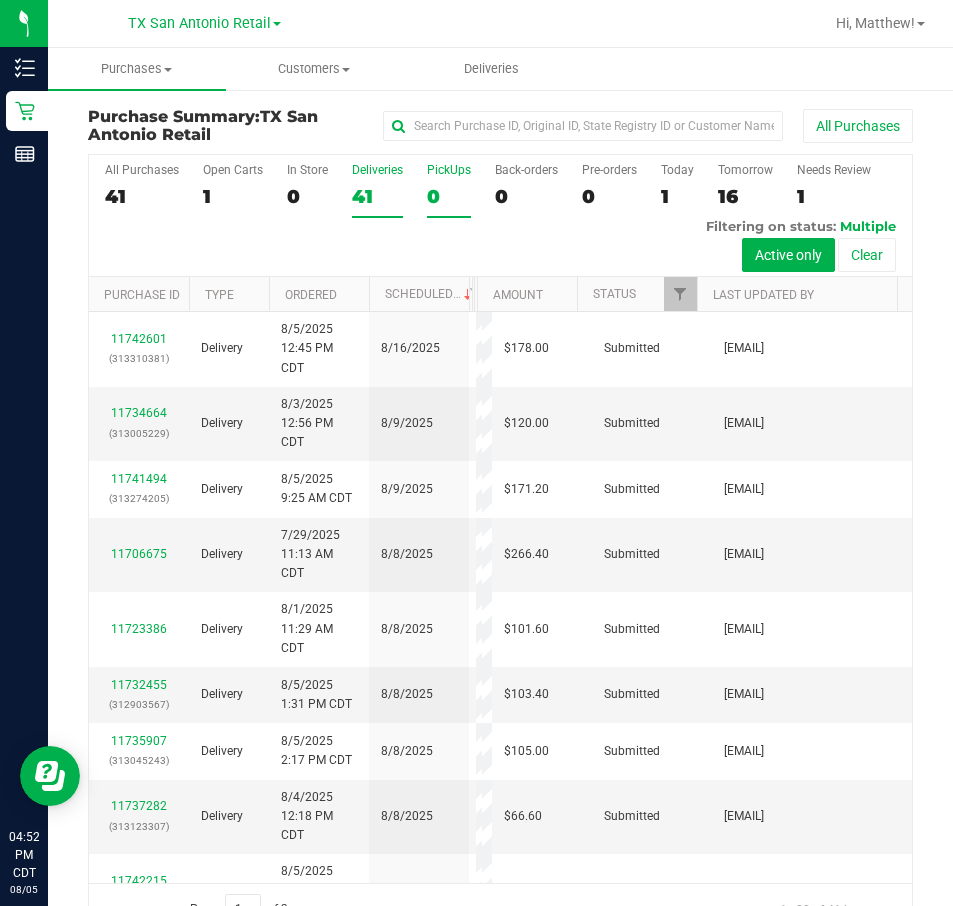 click on "PickUps" at bounding box center [449, 170] 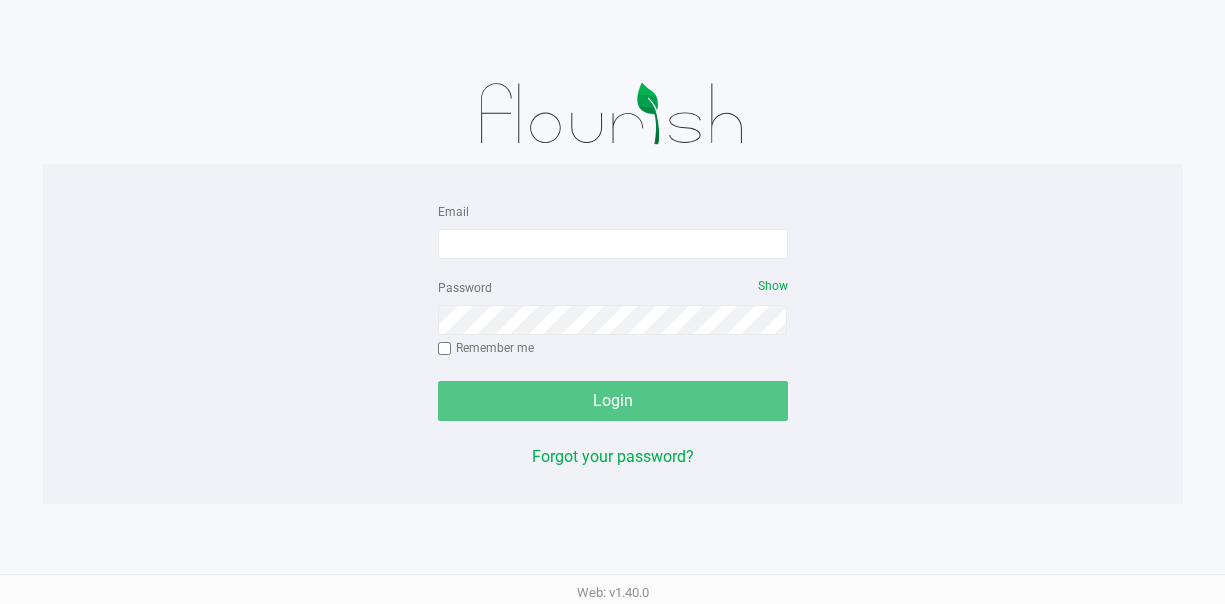 scroll, scrollTop: 0, scrollLeft: 0, axis: both 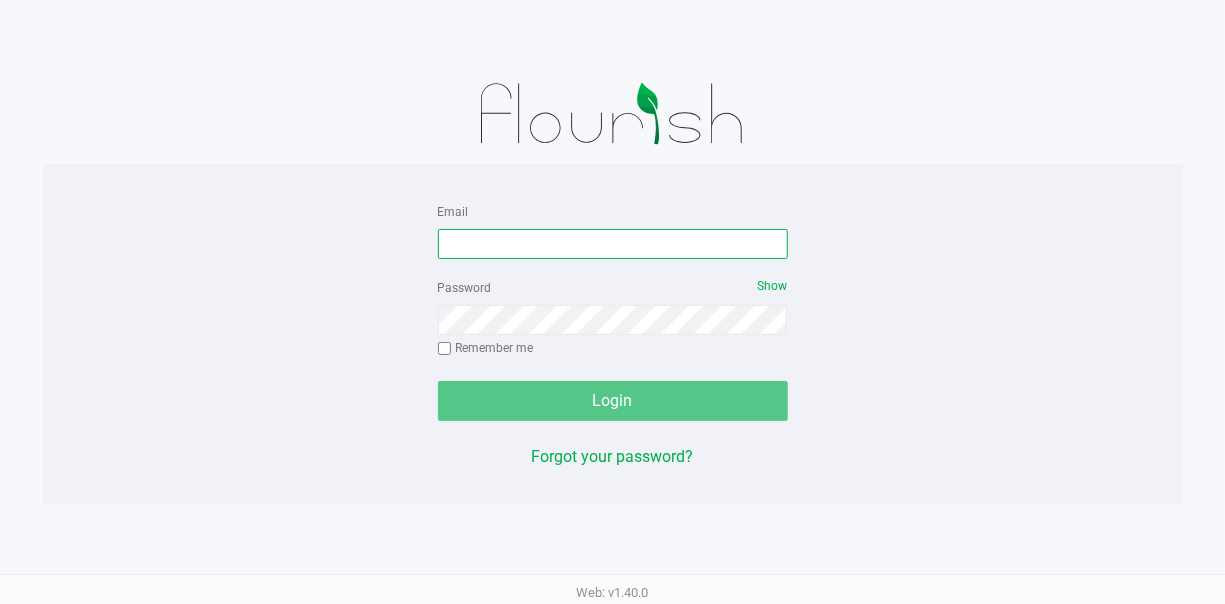 click on "Email" at bounding box center (613, 244) 